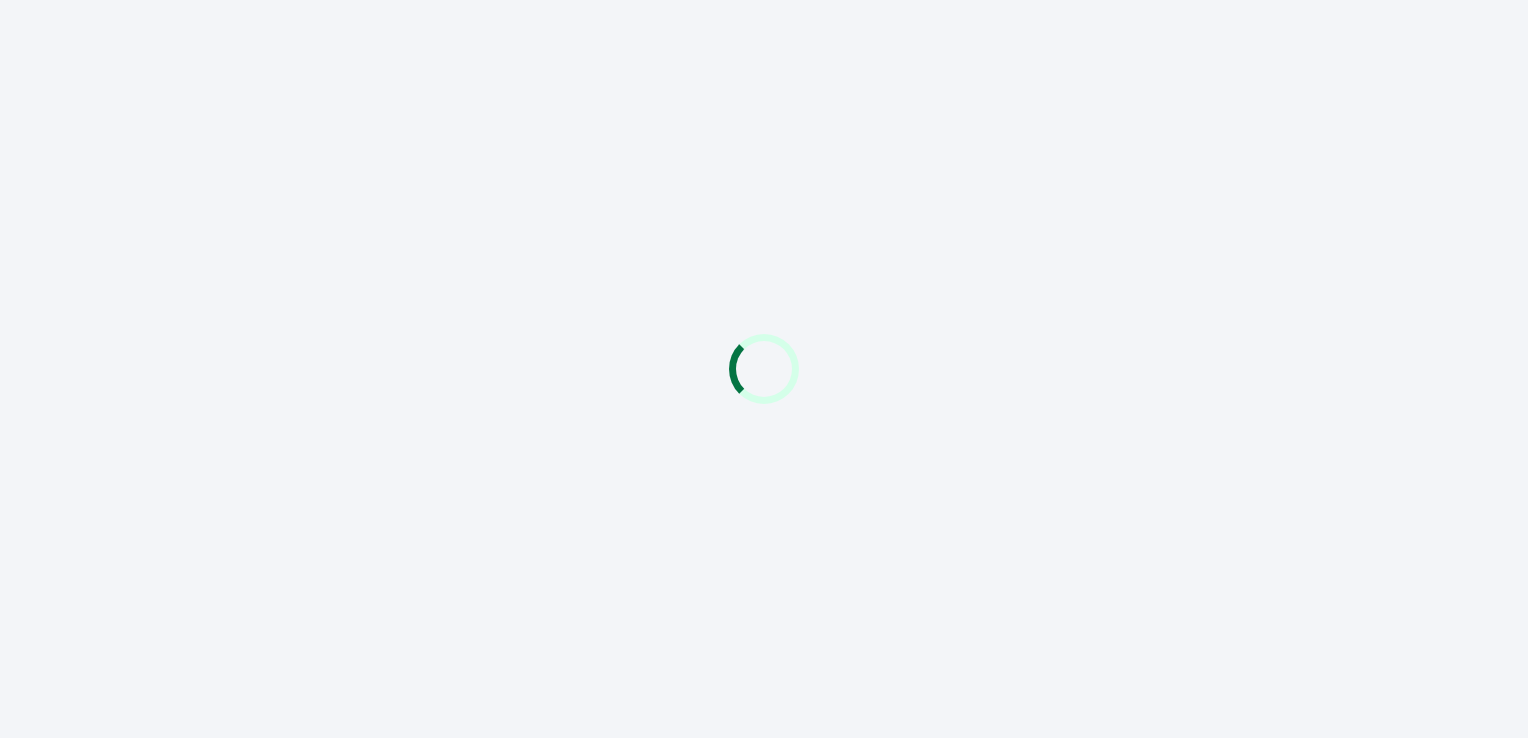 scroll, scrollTop: 0, scrollLeft: 0, axis: both 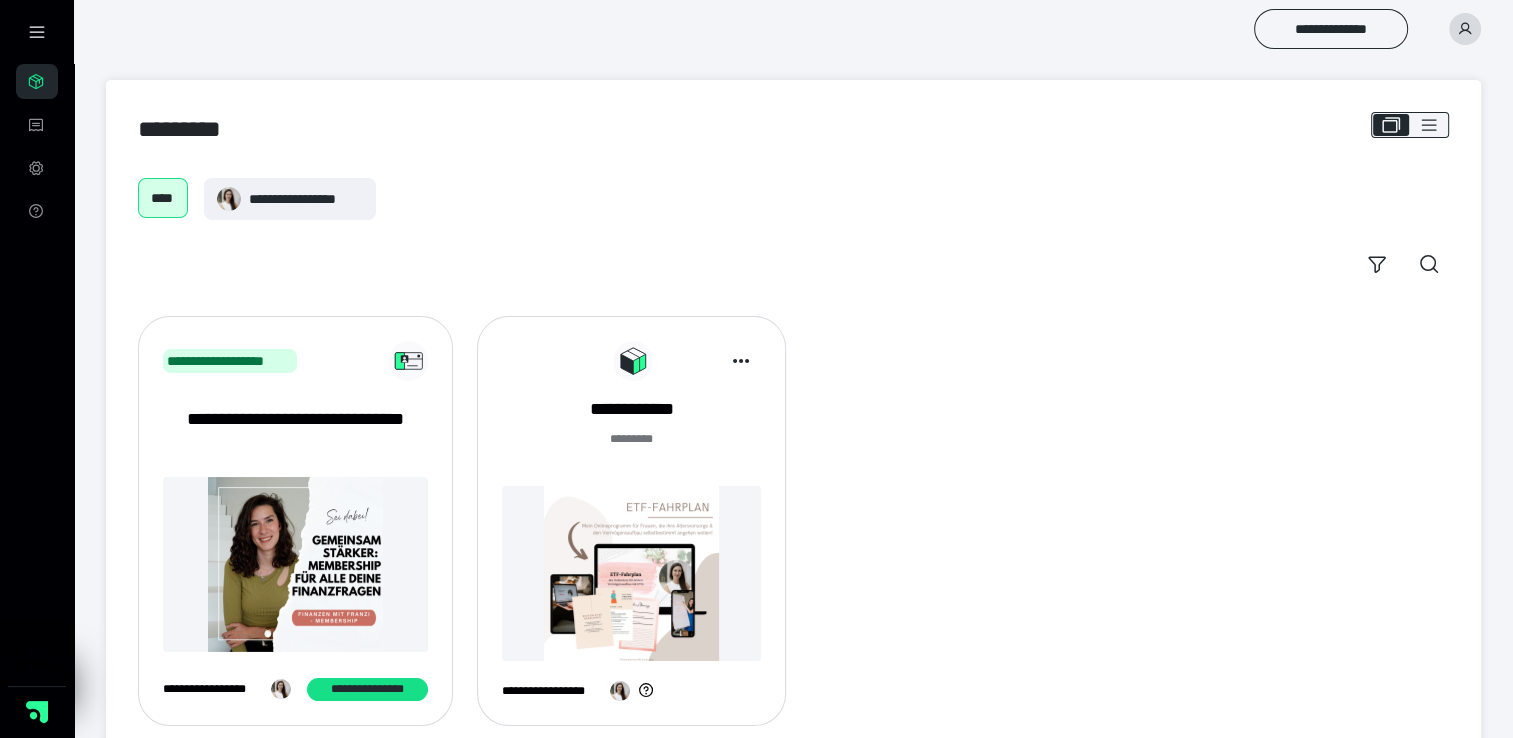 click at bounding box center (631, 573) 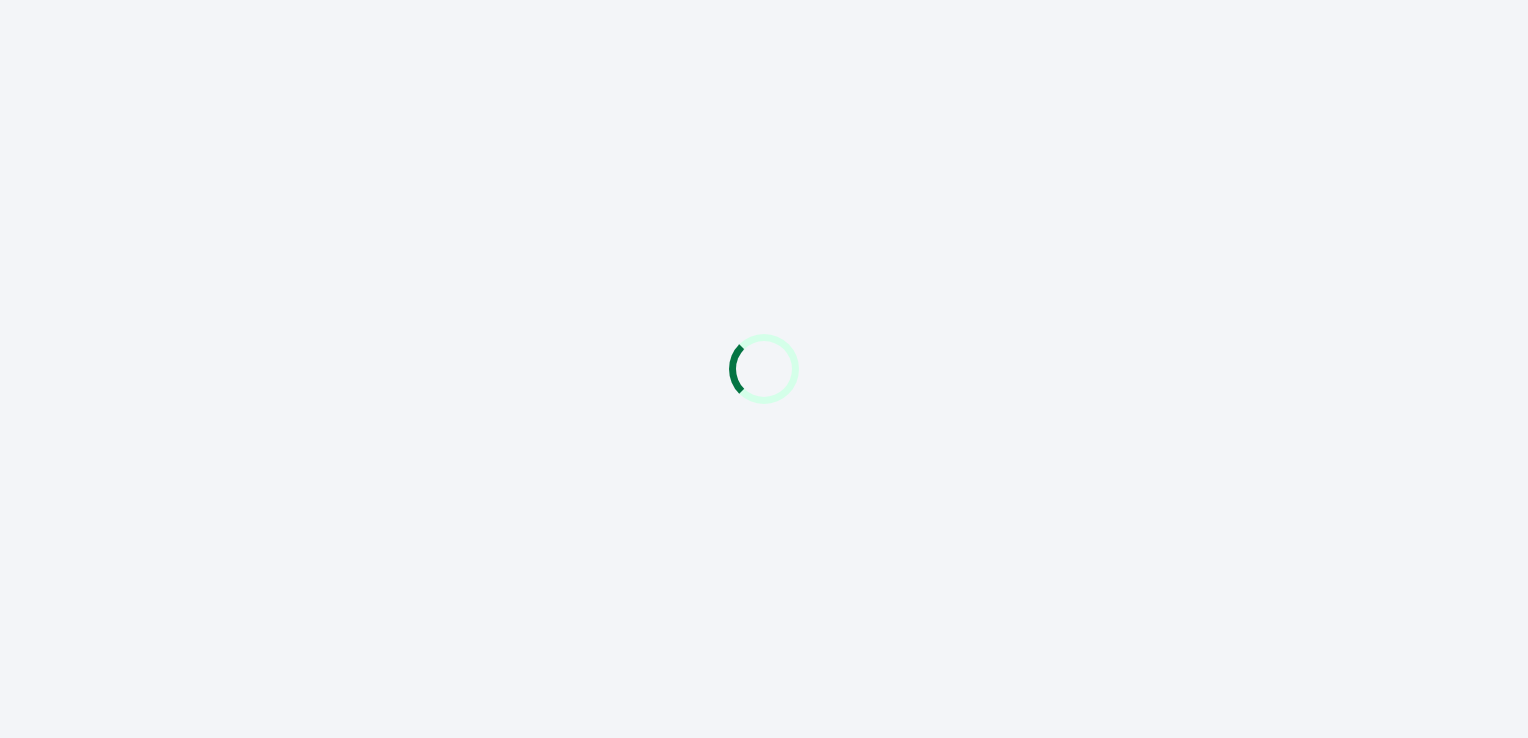 scroll, scrollTop: 0, scrollLeft: 0, axis: both 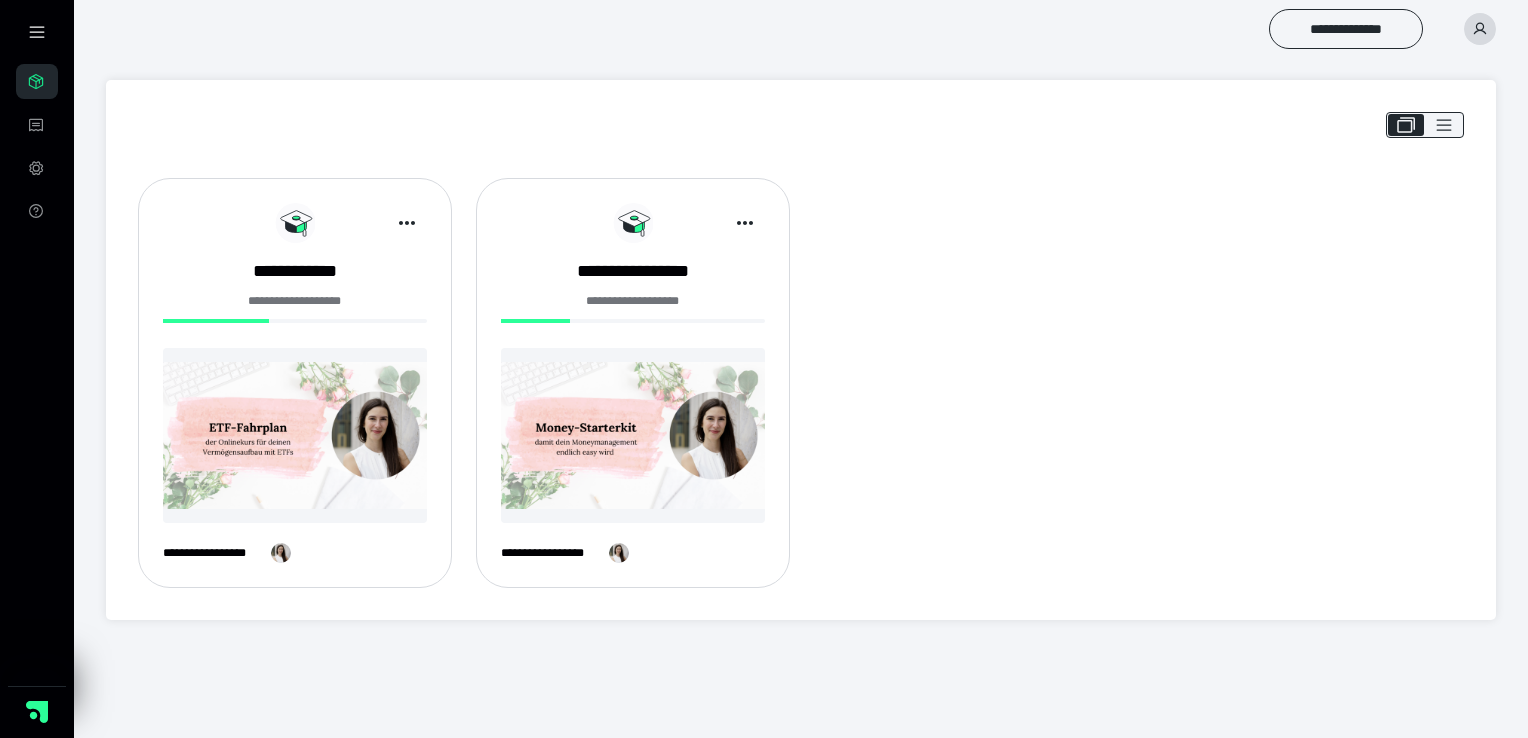 click at bounding box center (295, 435) 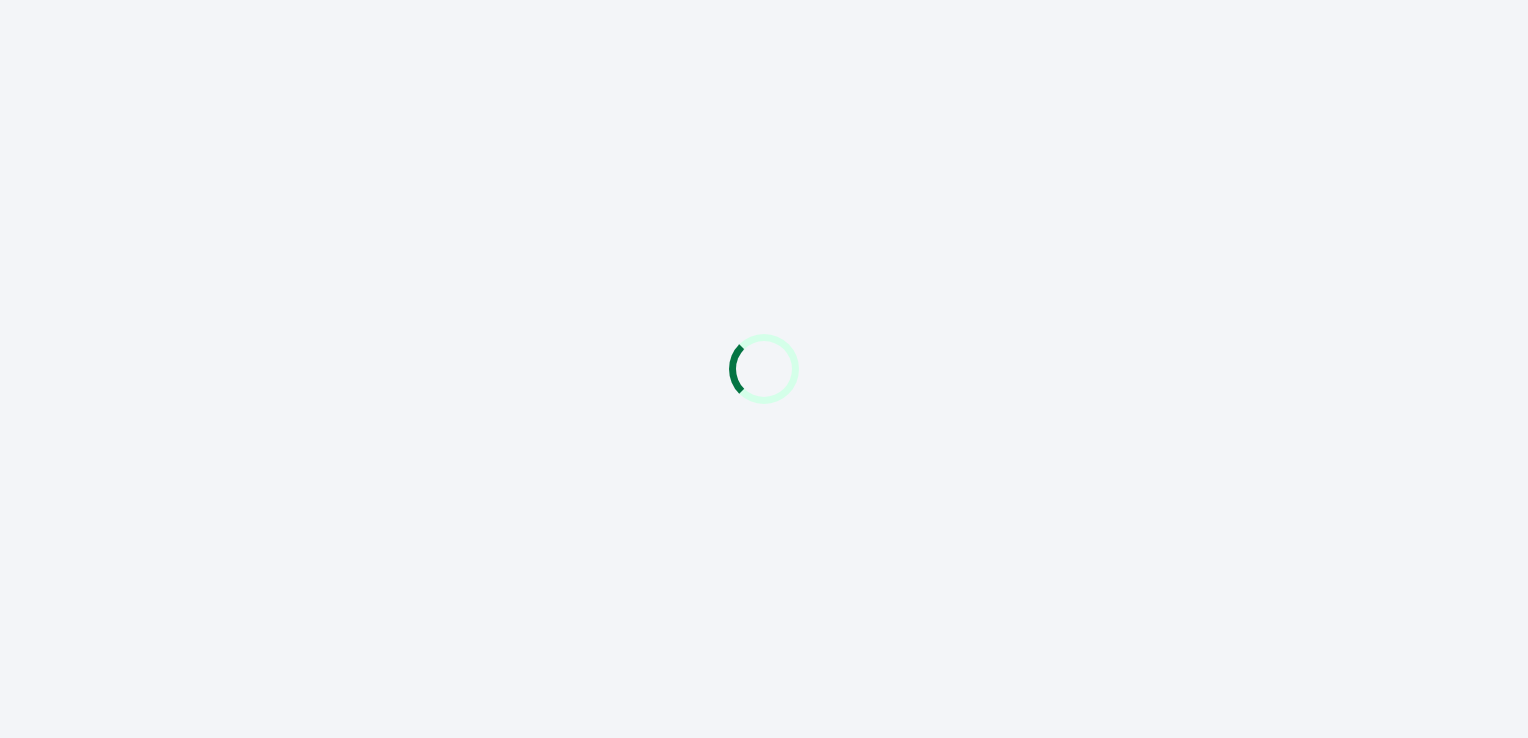 scroll, scrollTop: 0, scrollLeft: 0, axis: both 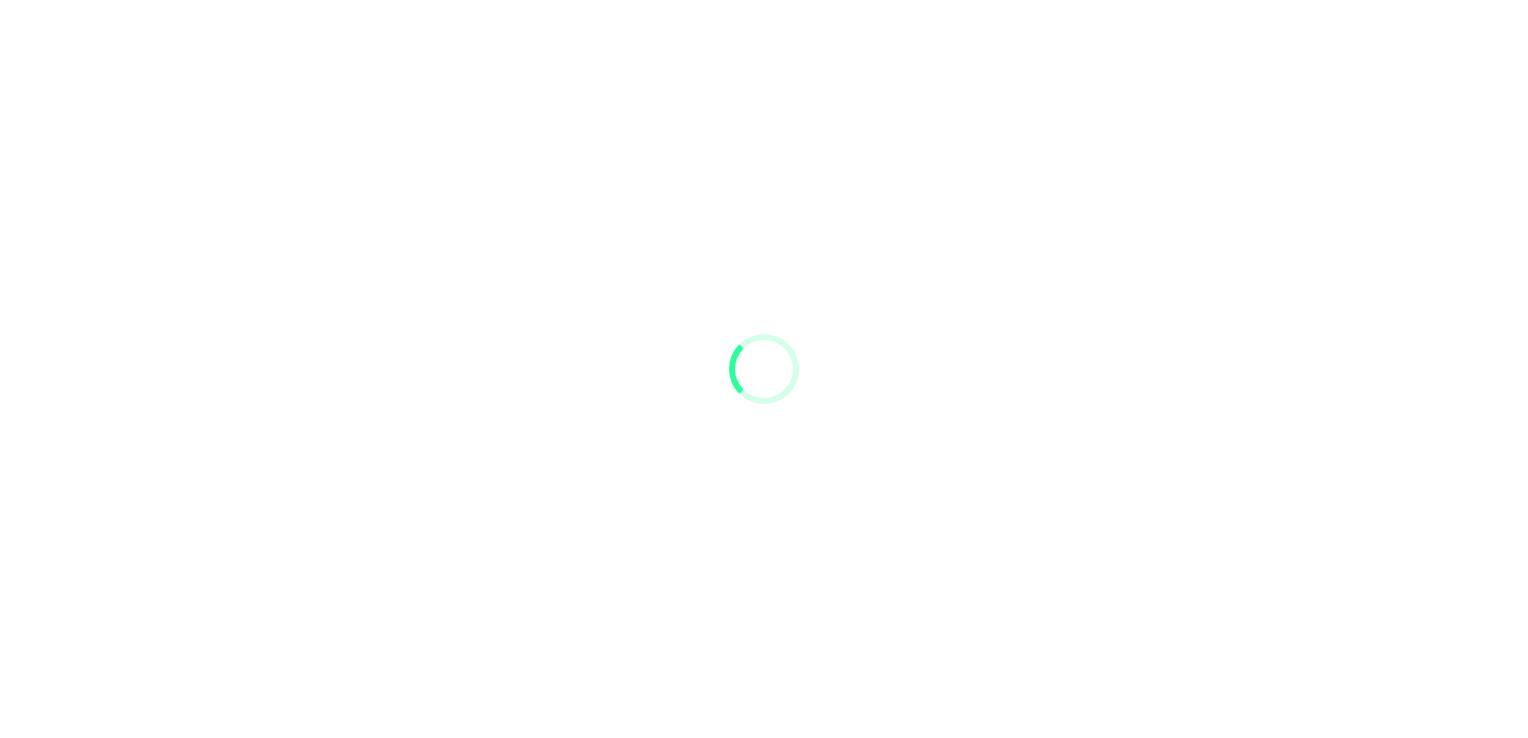 drag, startPoint x: 1518, startPoint y: 86, endPoint x: 1531, endPoint y: 231, distance: 145.58159 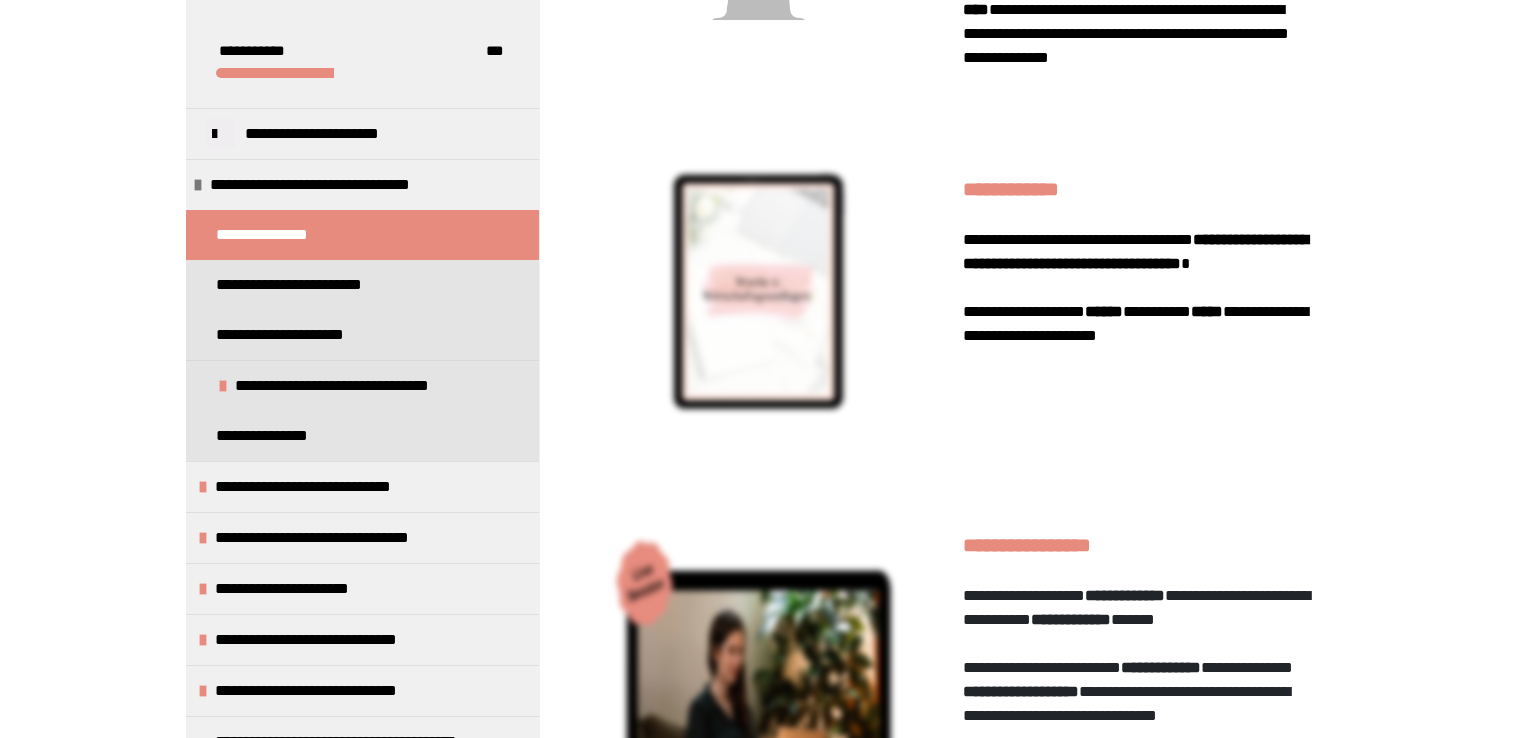 scroll, scrollTop: 1204, scrollLeft: 0, axis: vertical 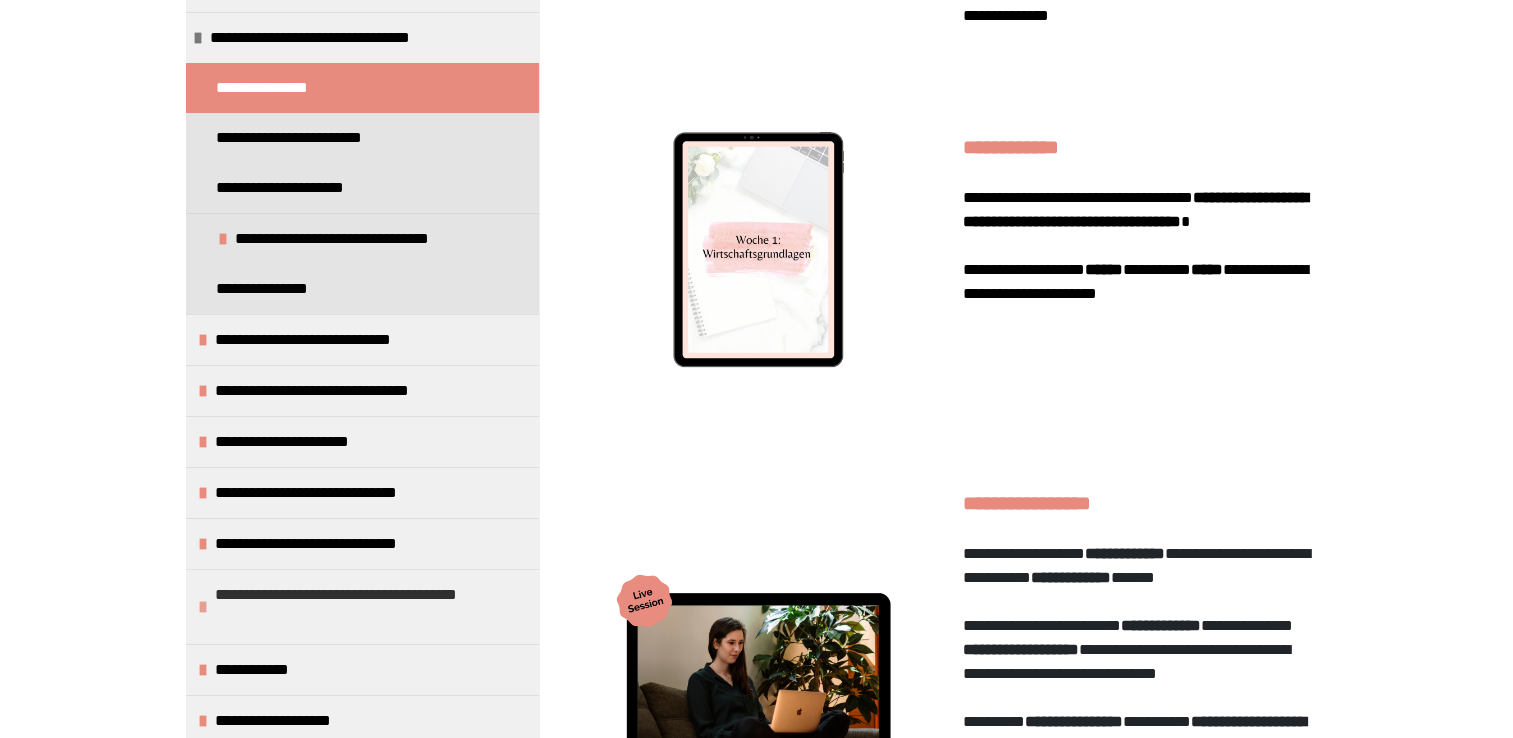 click on "**********" at bounding box center [364, 607] 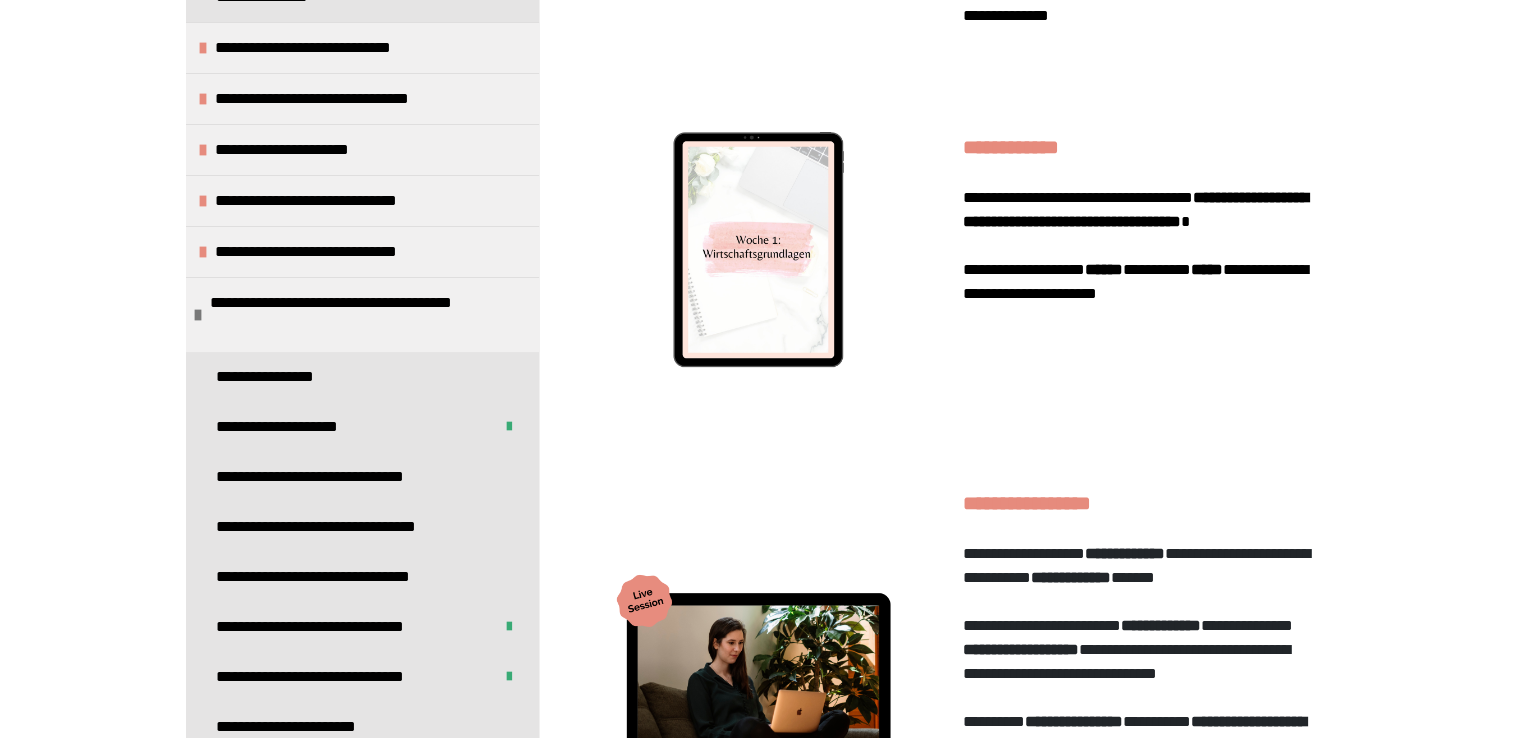 scroll, scrollTop: 447, scrollLeft: 0, axis: vertical 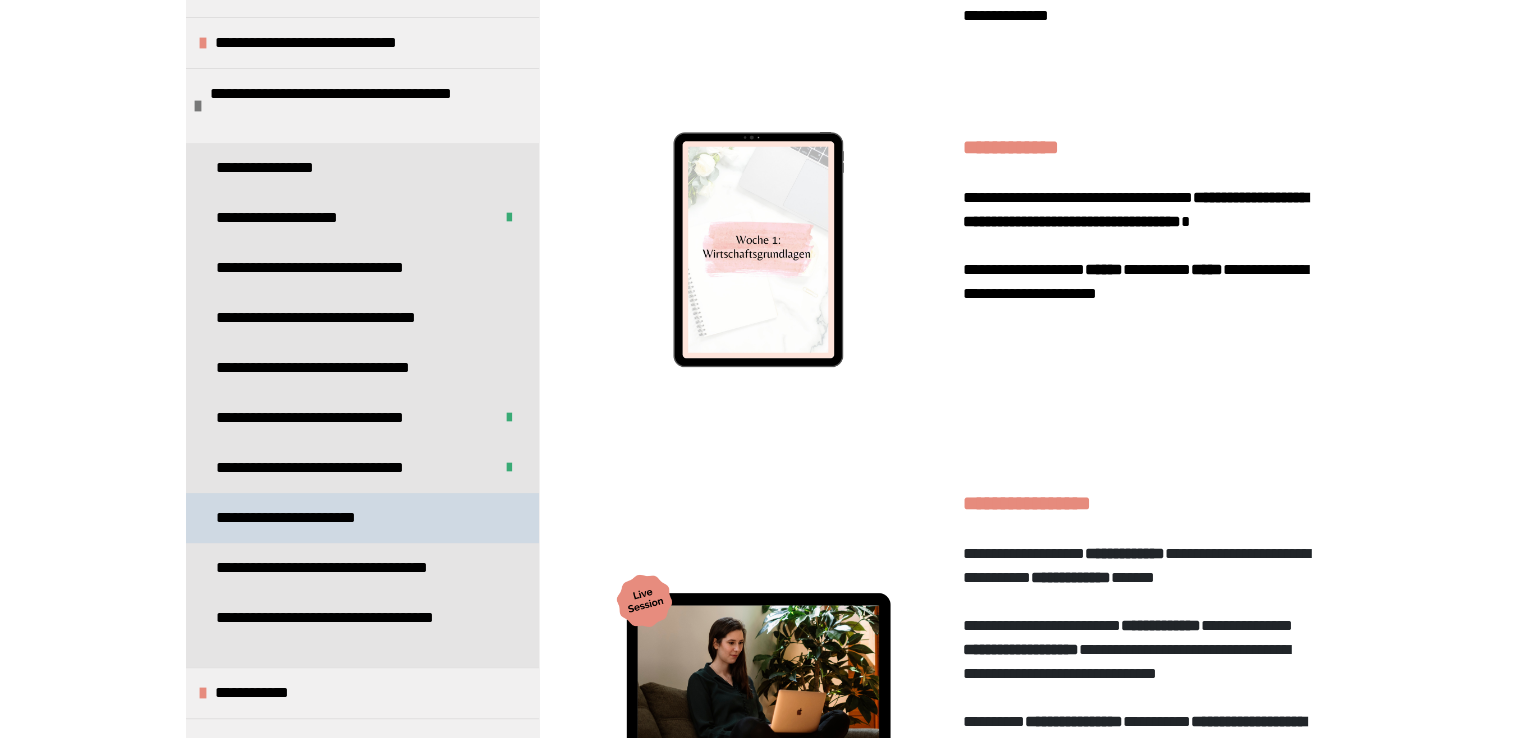 click on "**********" at bounding box center [304, 518] 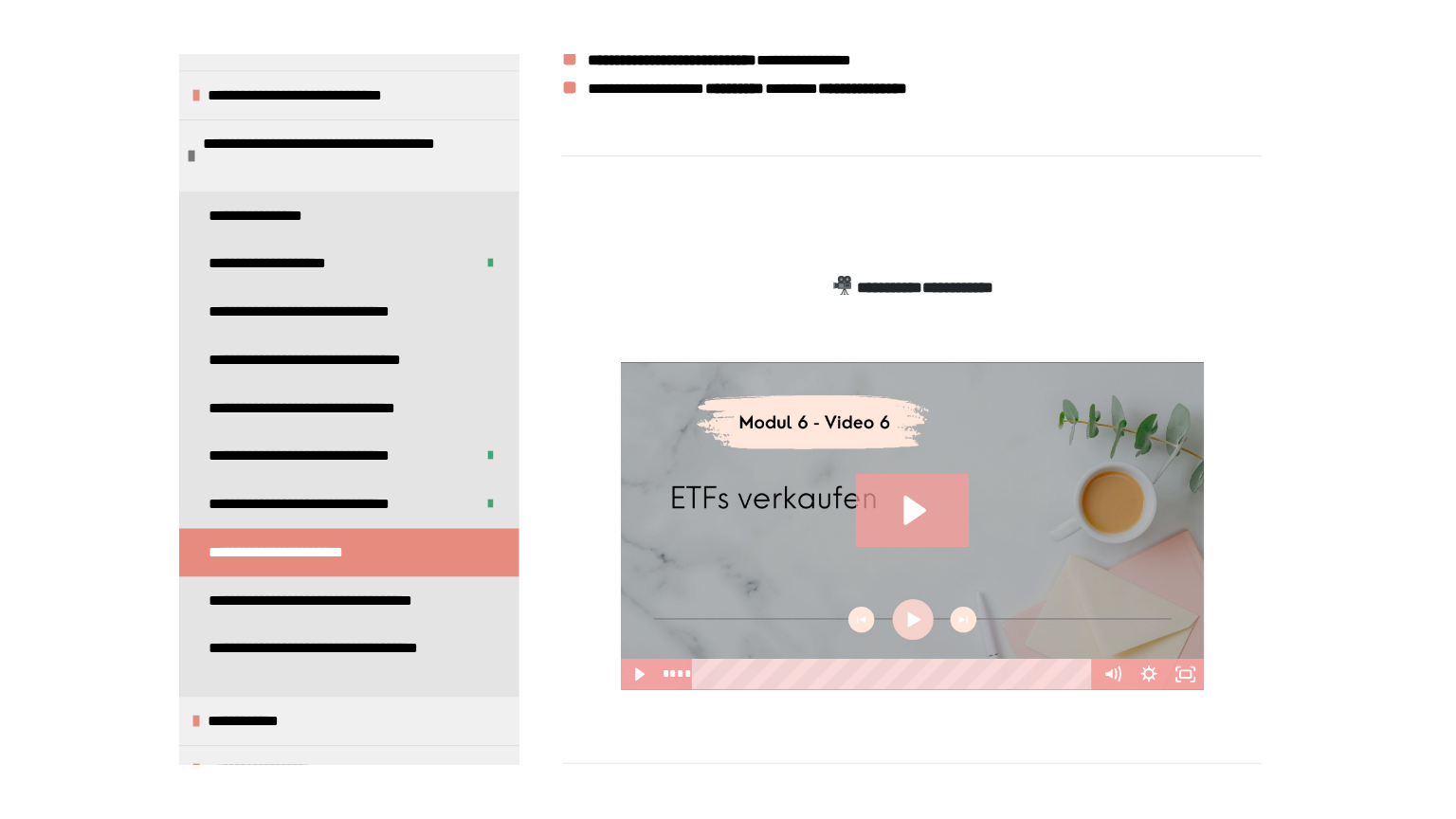 scroll, scrollTop: 581, scrollLeft: 0, axis: vertical 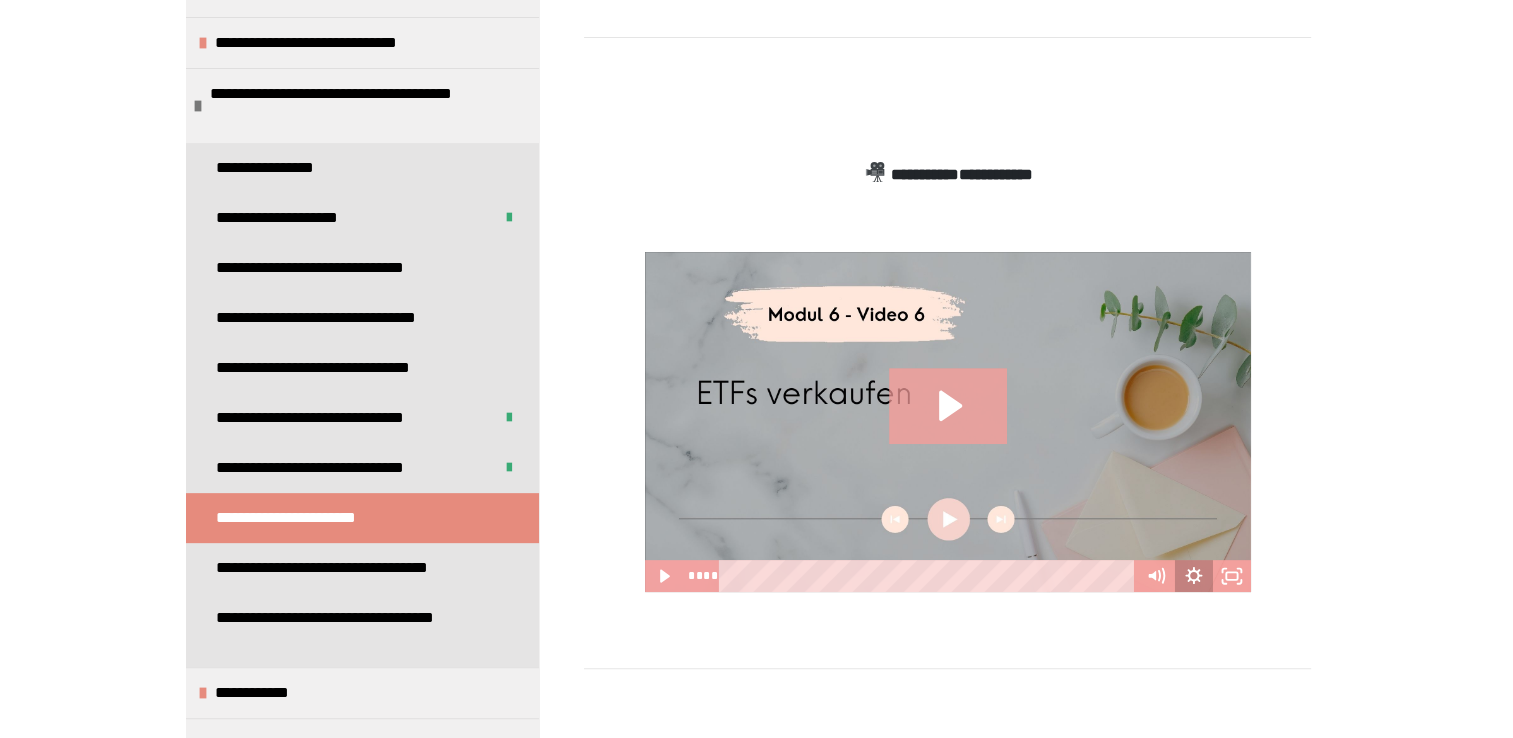 click 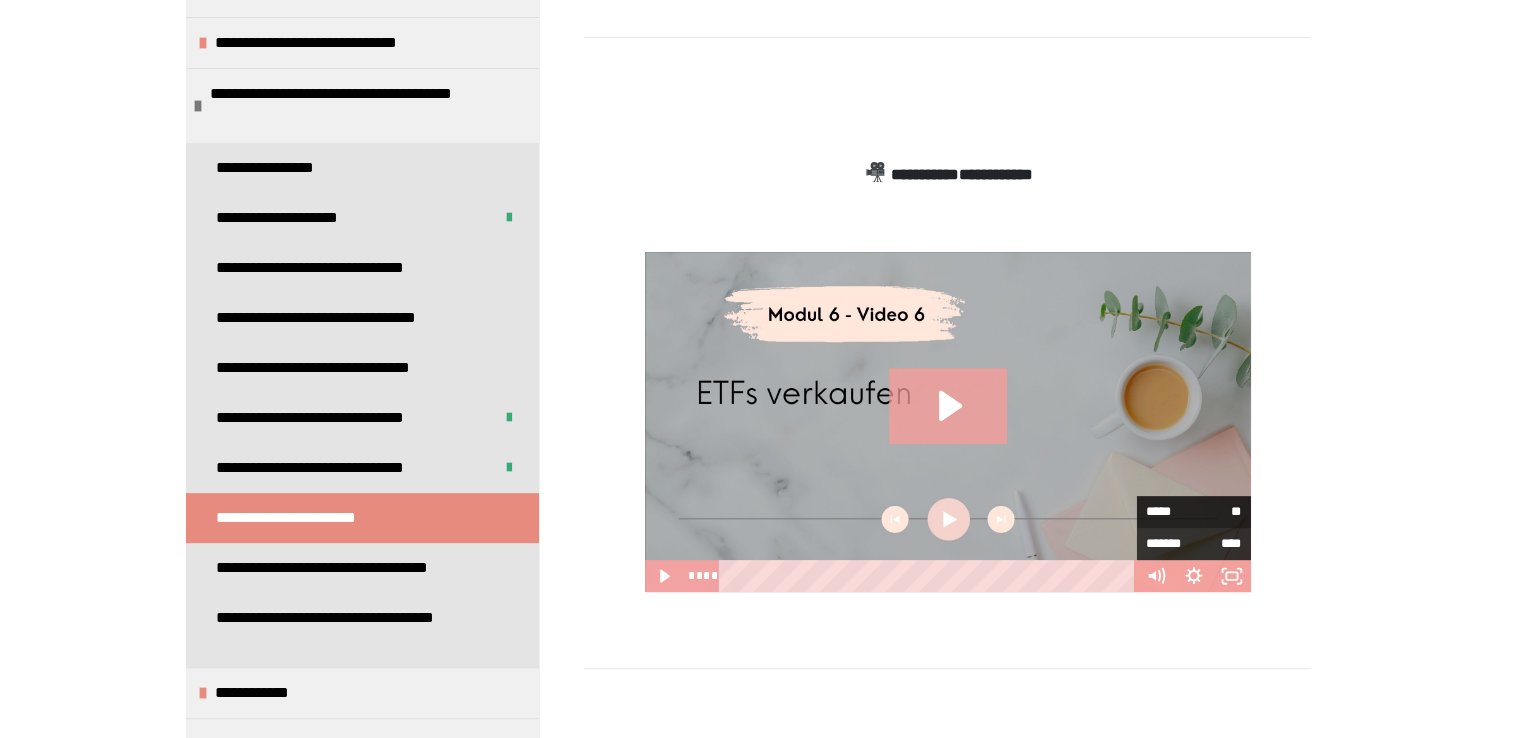 click on "**" at bounding box center (1218, 509) 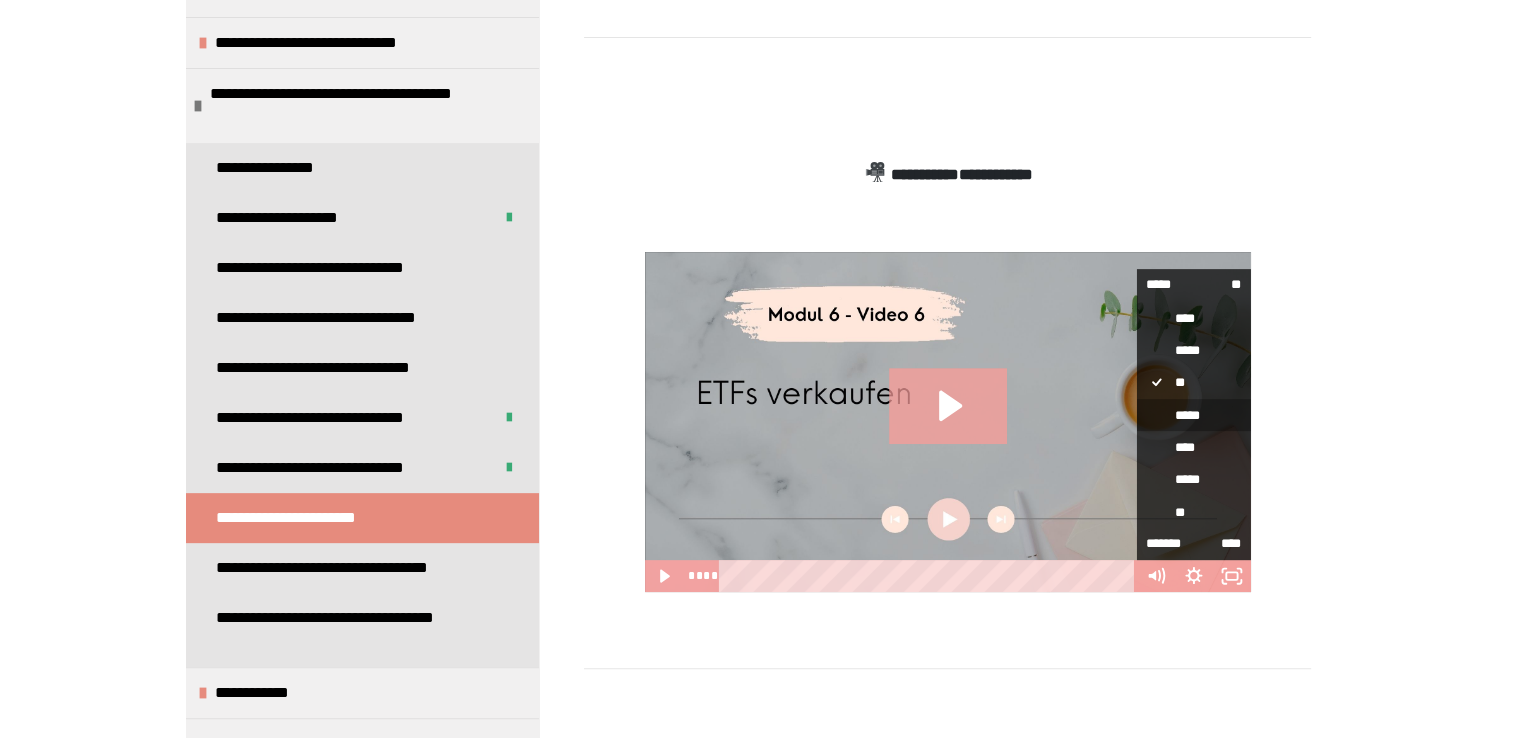 click on "*****" at bounding box center [1194, 415] 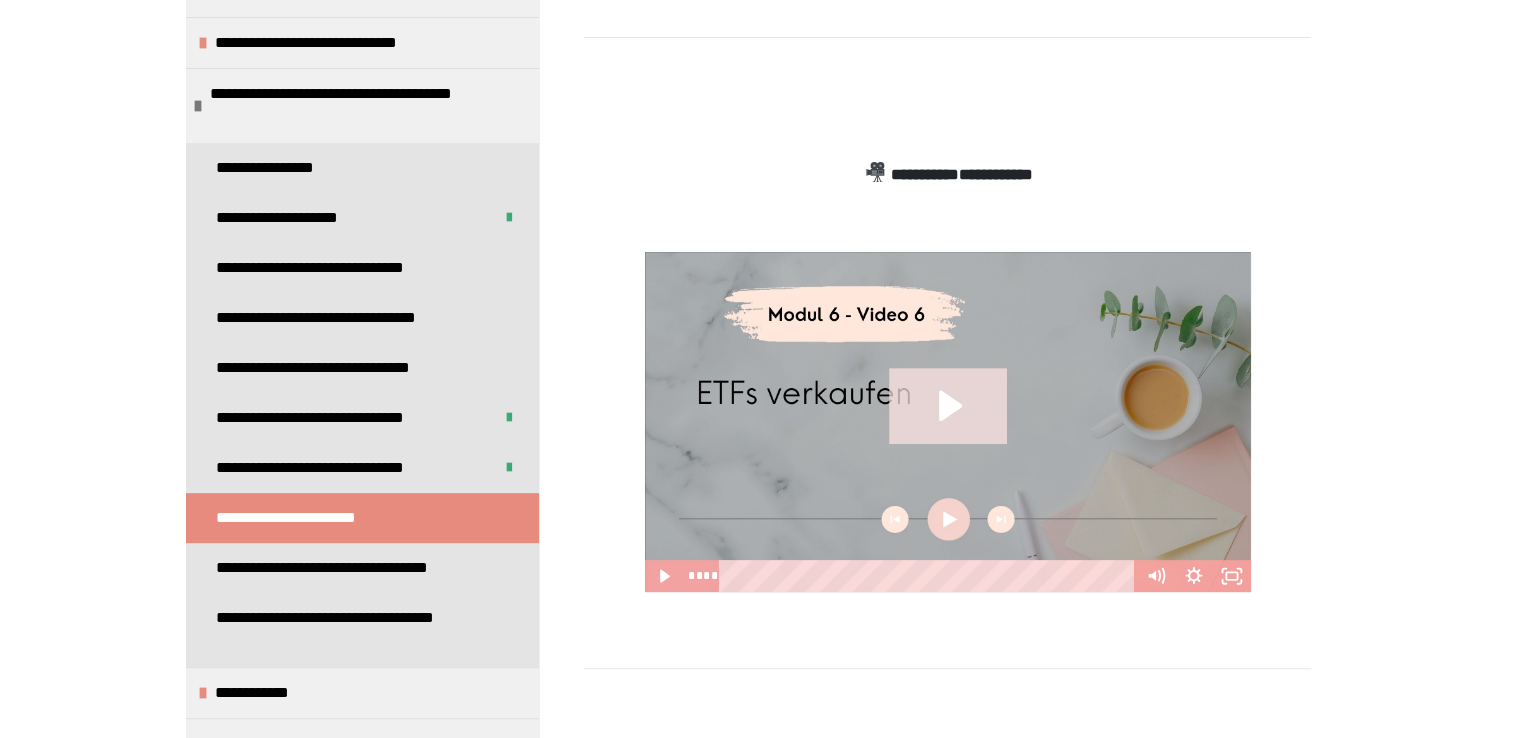 click 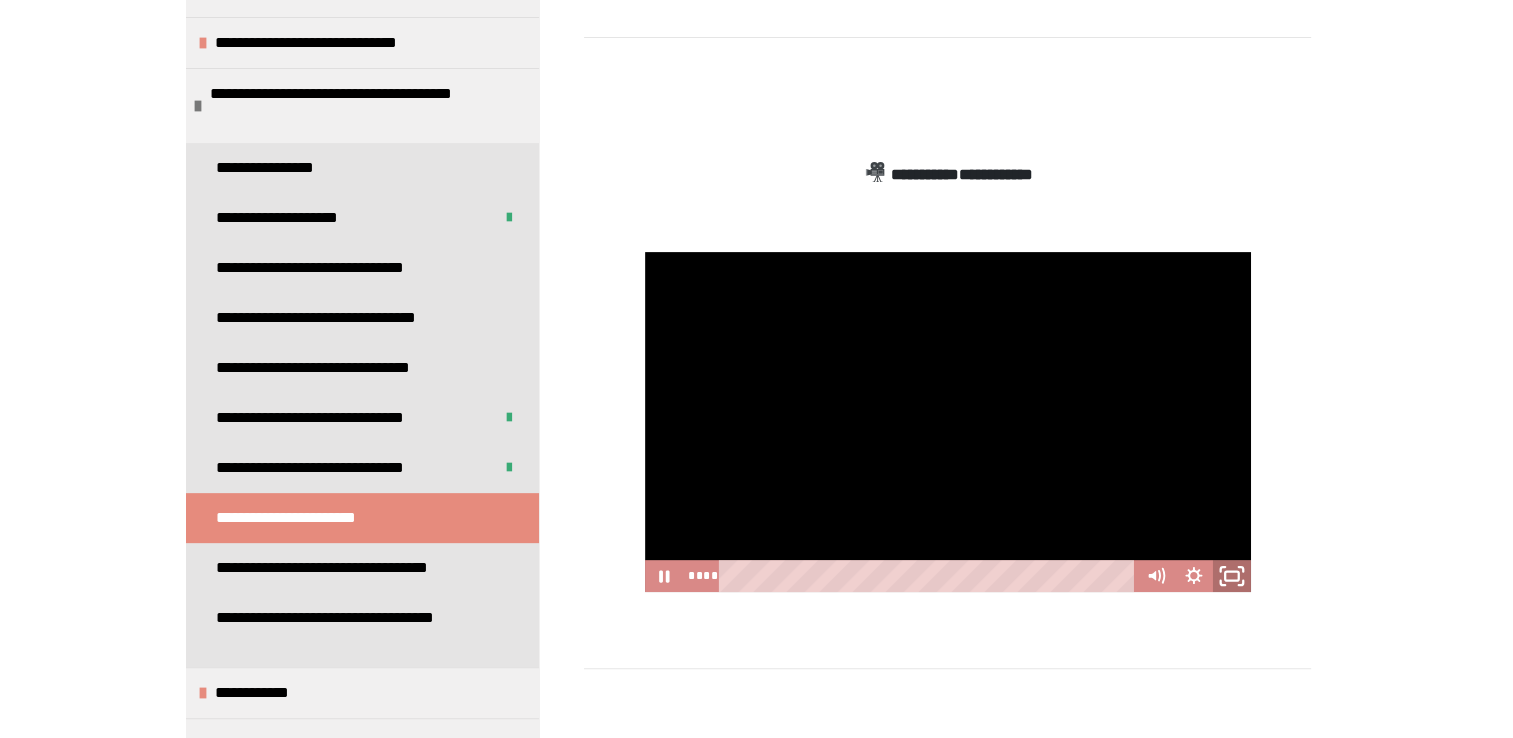 click 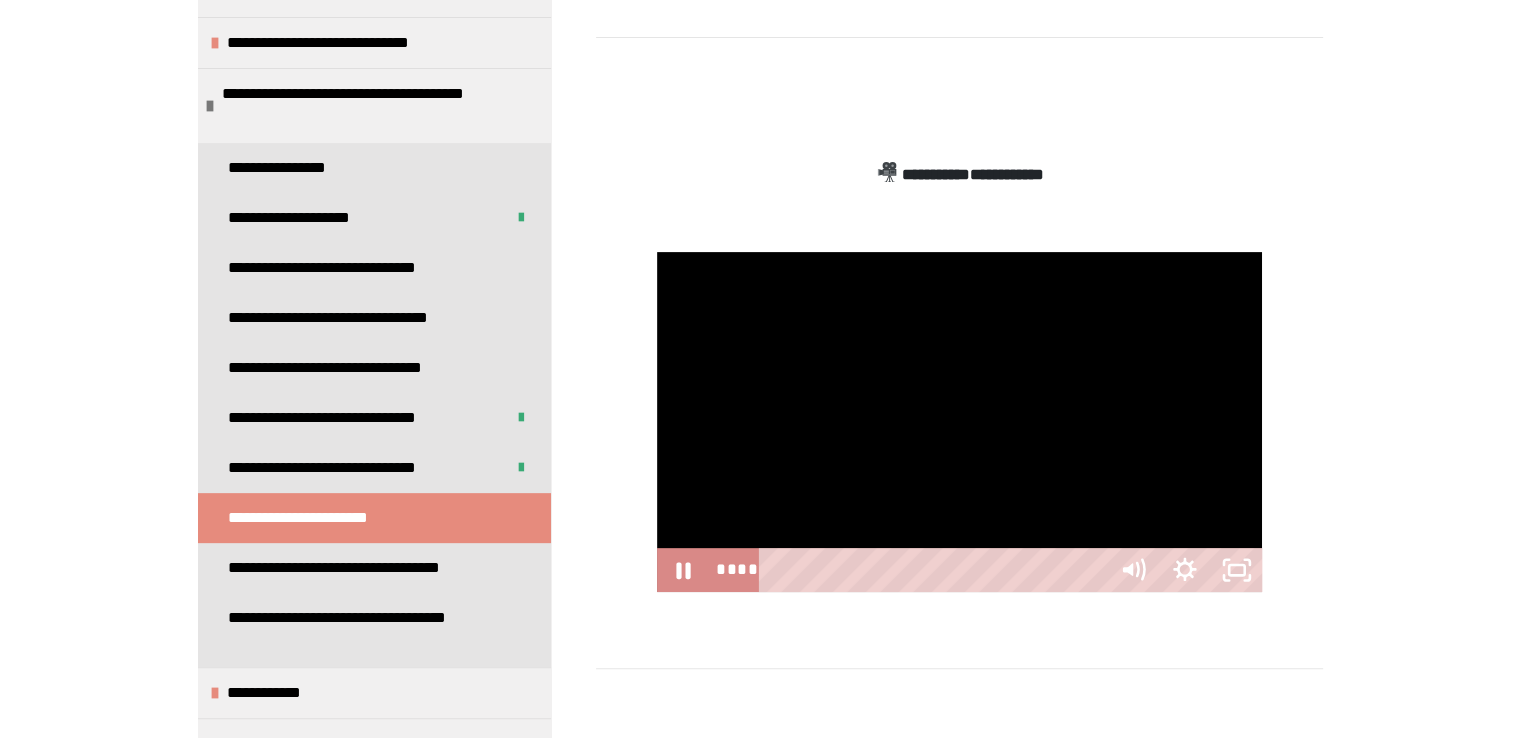 scroll, scrollTop: 545, scrollLeft: 0, axis: vertical 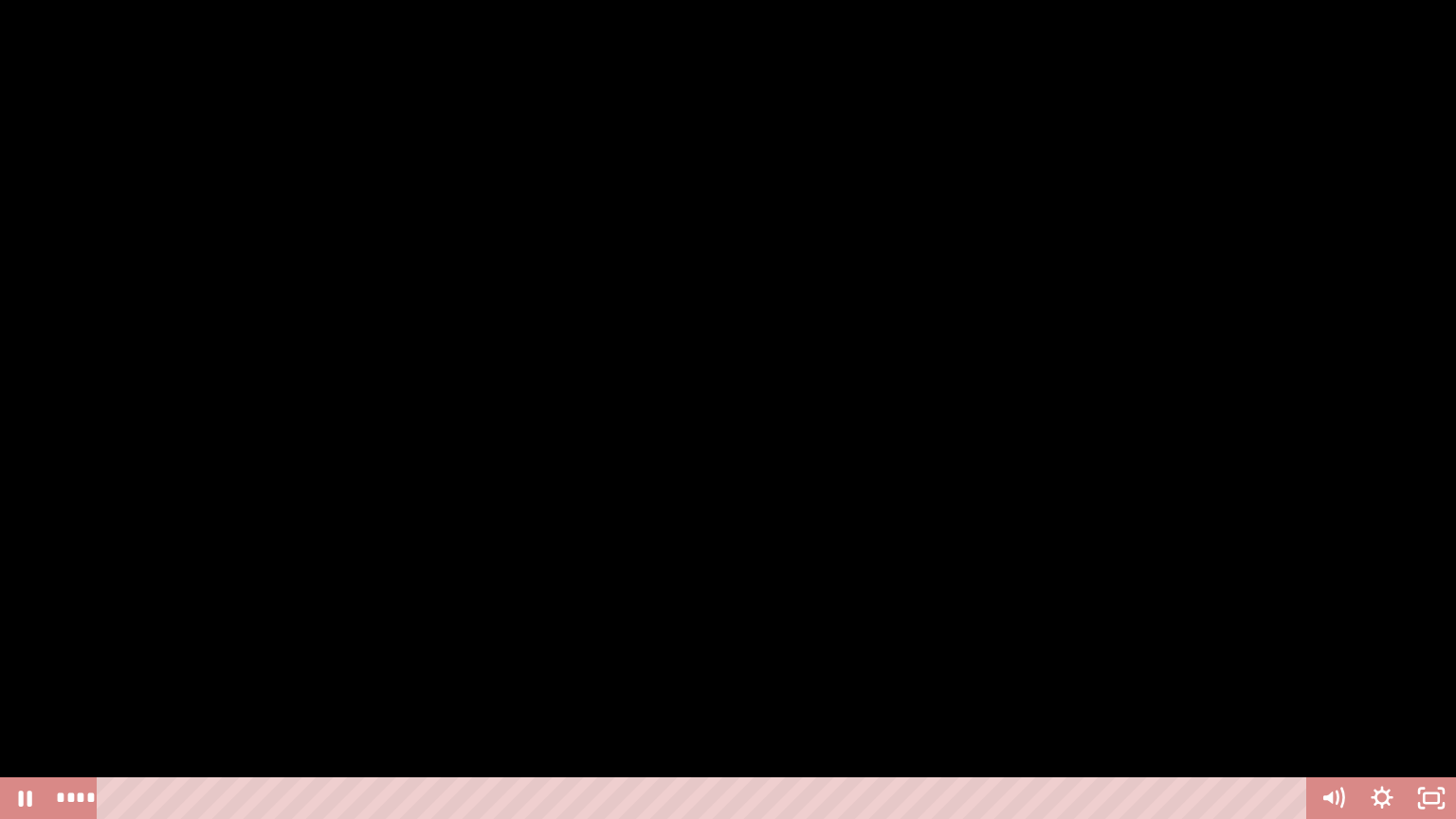 drag, startPoint x: 408, startPoint y: 799, endPoint x: 0, endPoint y: 728, distance: 414.1316 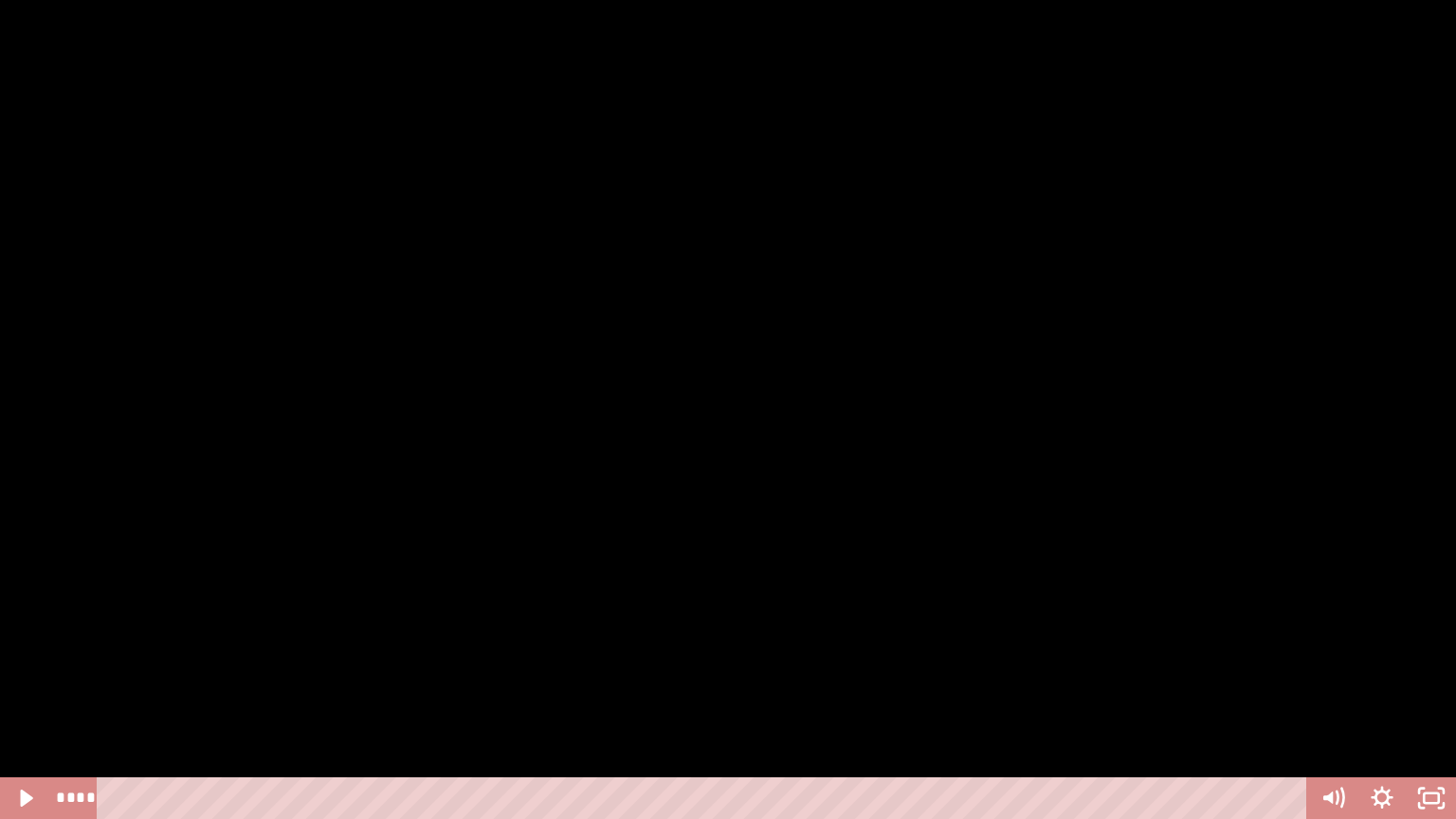 click at bounding box center [728, 410] 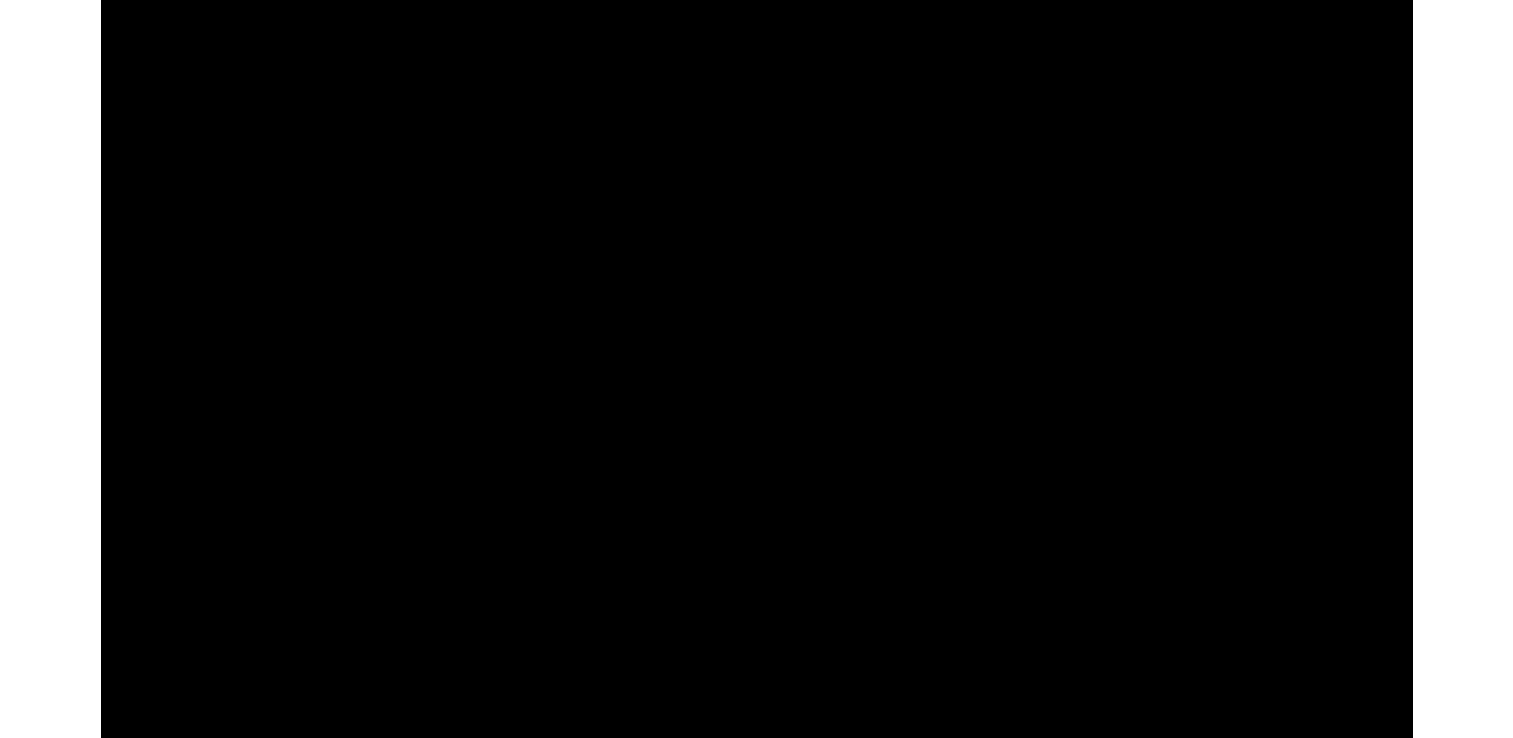 scroll, scrollTop: 648, scrollLeft: 0, axis: vertical 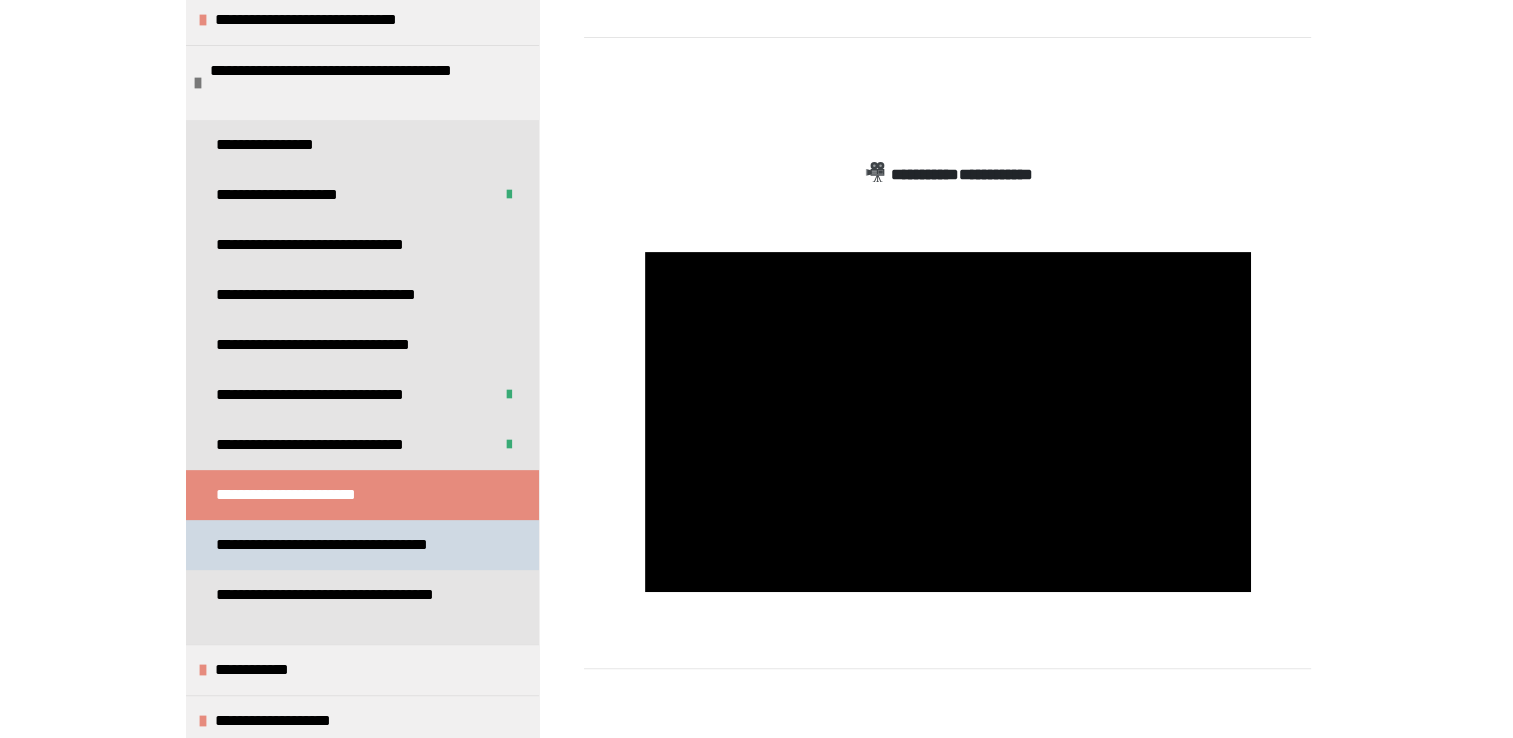 click on "**********" at bounding box center (344, 545) 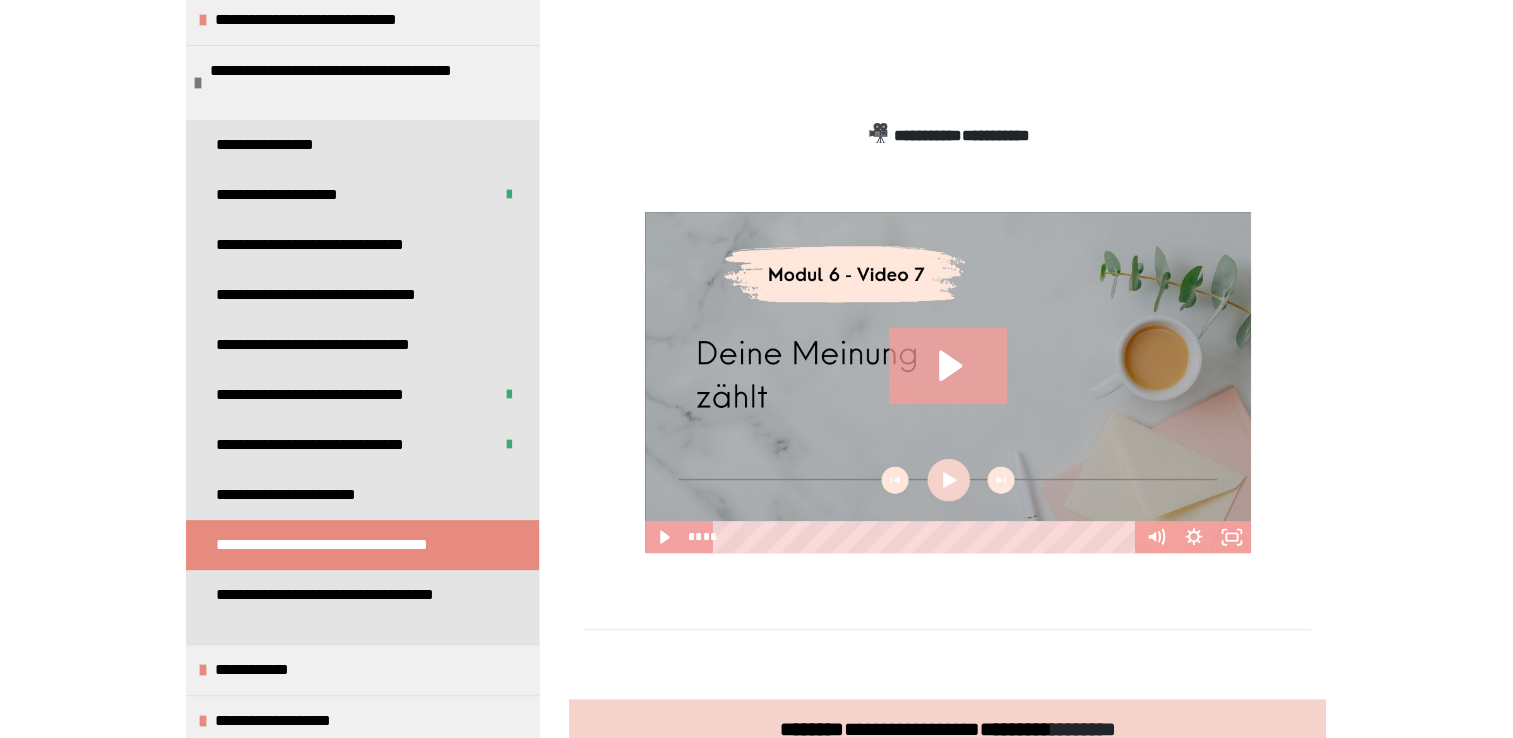 scroll, scrollTop: 591, scrollLeft: 0, axis: vertical 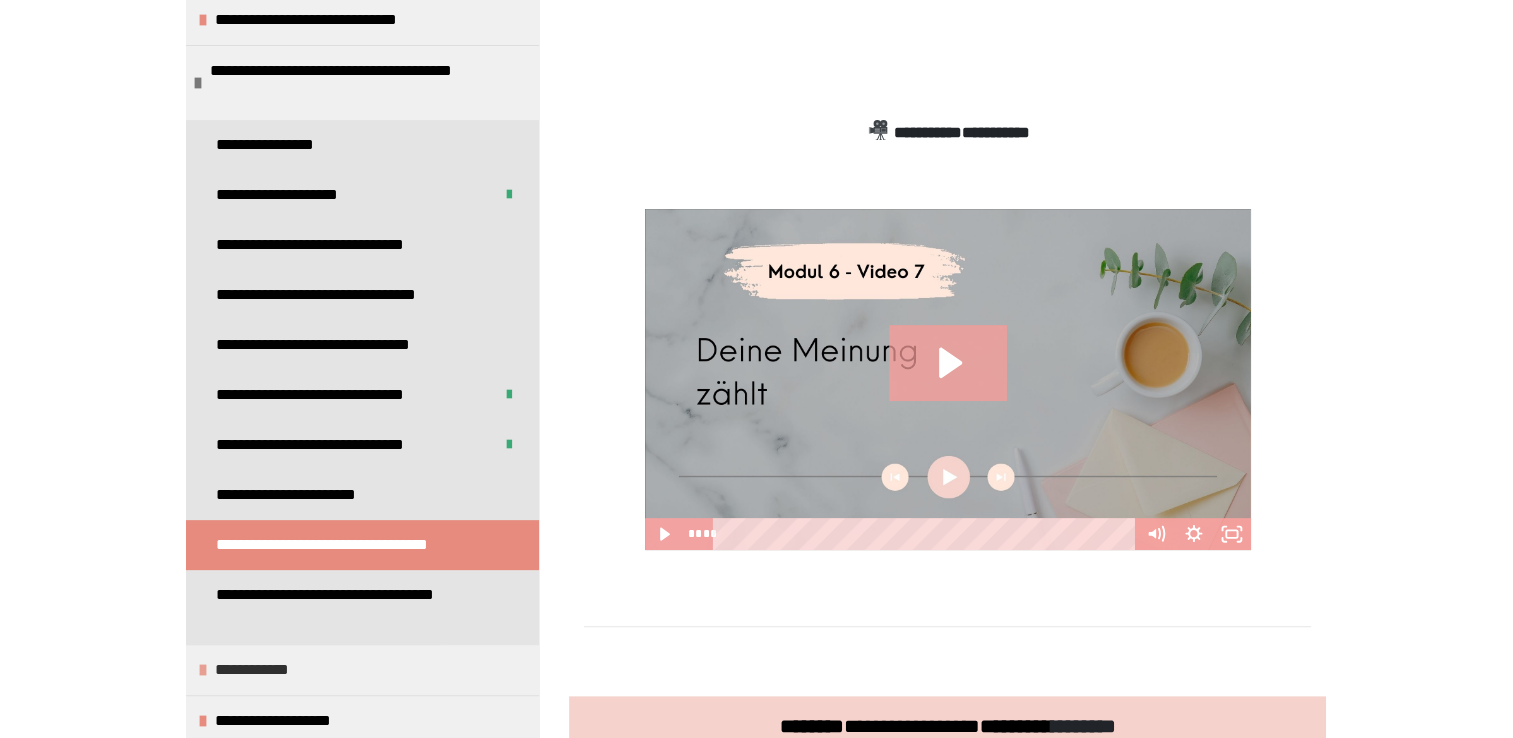 click on "**********" at bounding box center (362, 669) 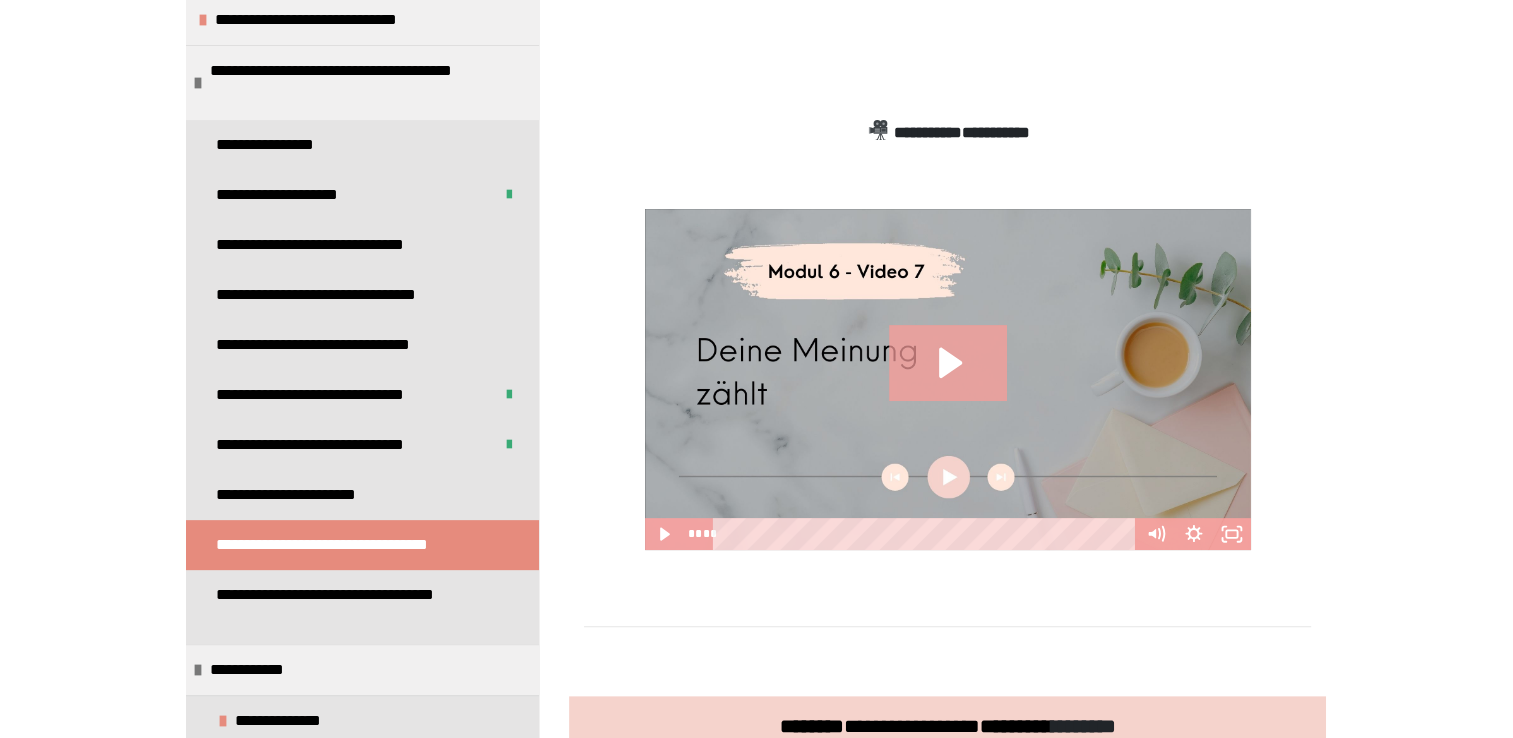 scroll, scrollTop: 897, scrollLeft: 0, axis: vertical 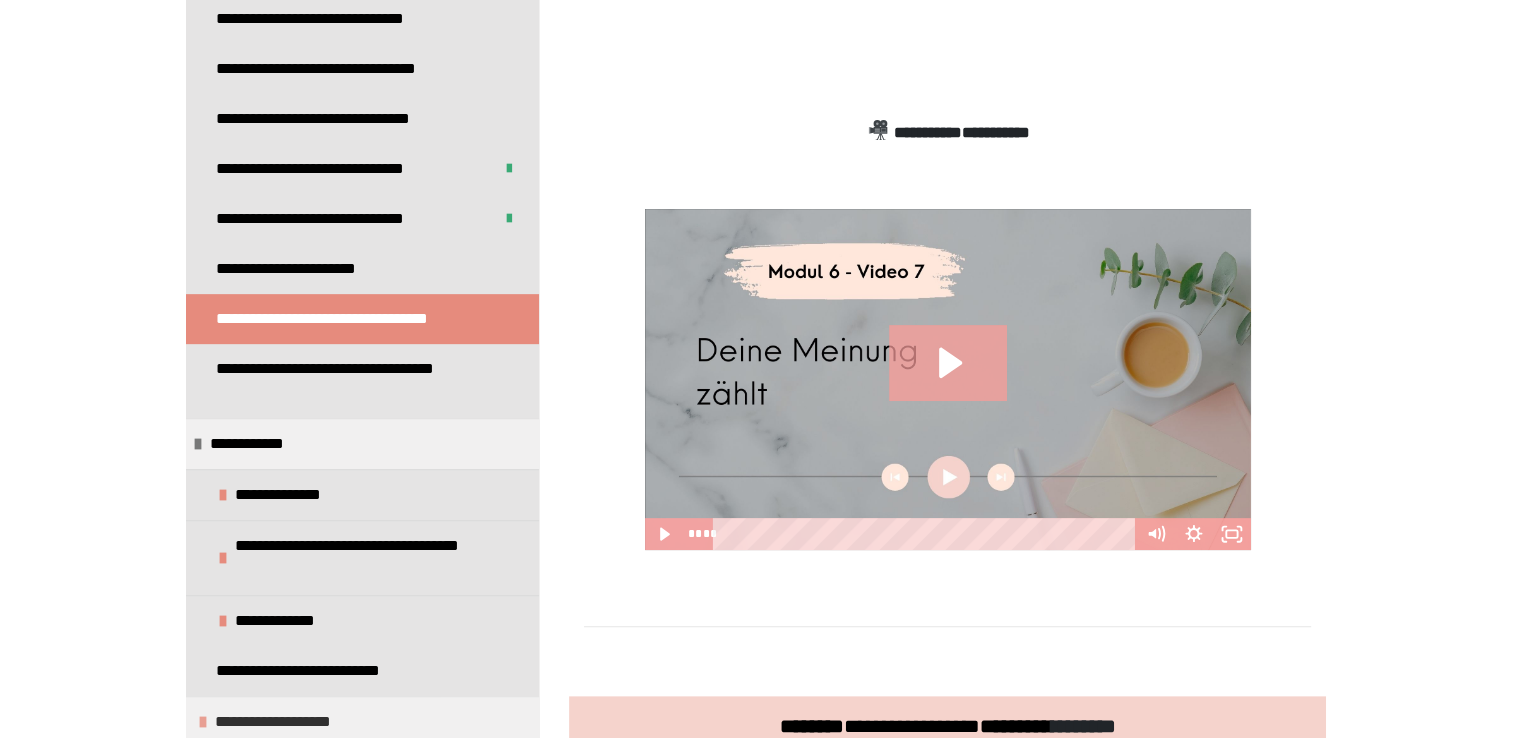 click on "**********" at bounding box center [362, 721] 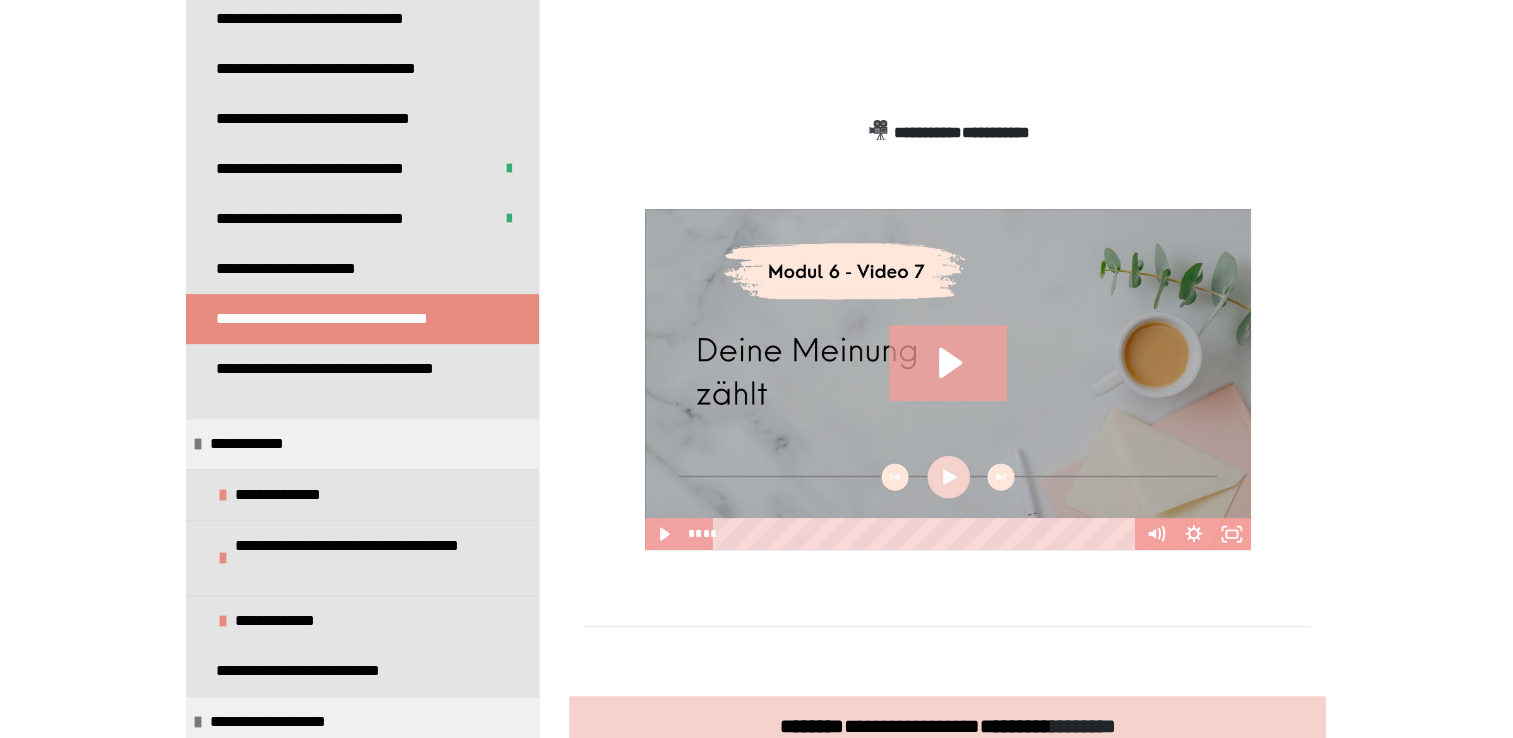 scroll, scrollTop: 1021, scrollLeft: 0, axis: vertical 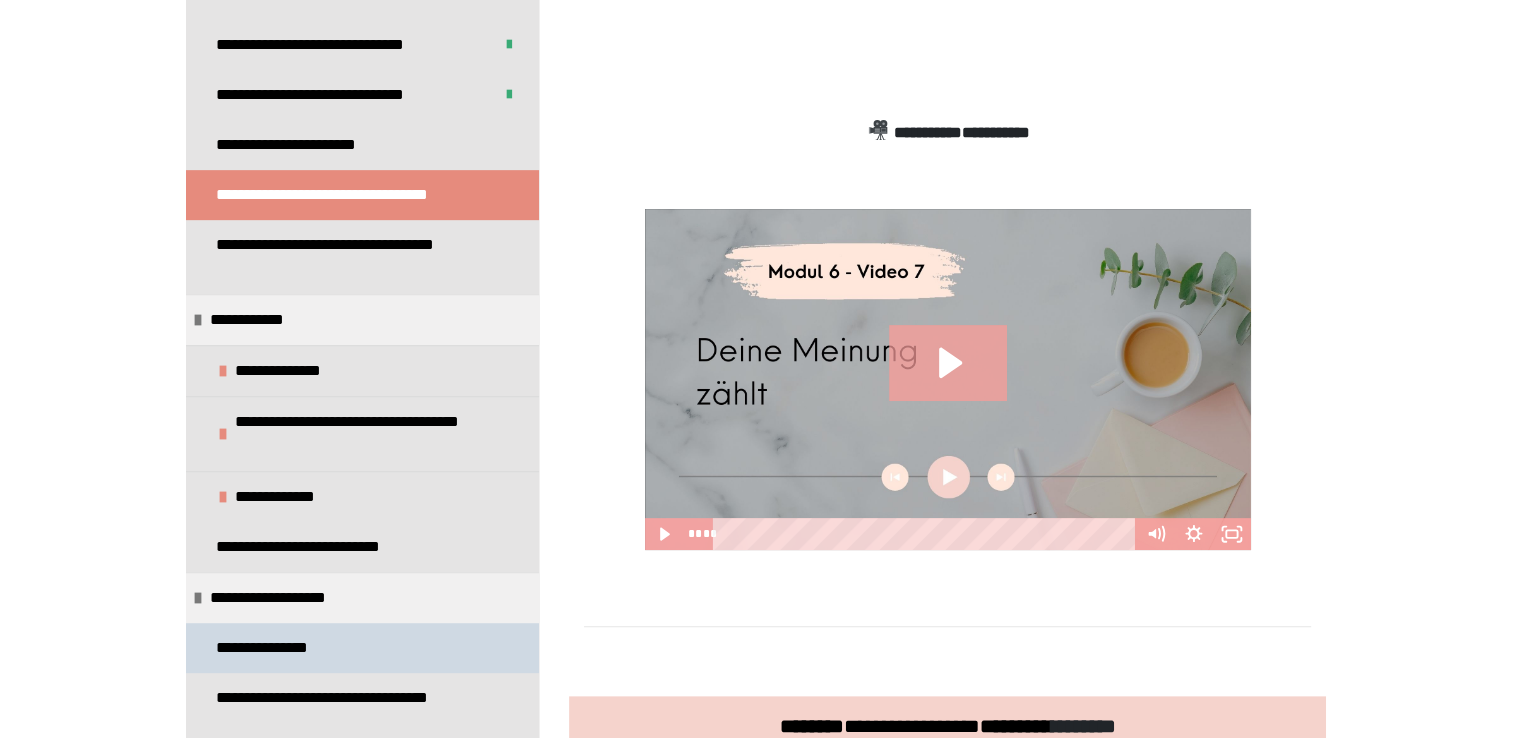 click on "**********" at bounding box center (362, 648) 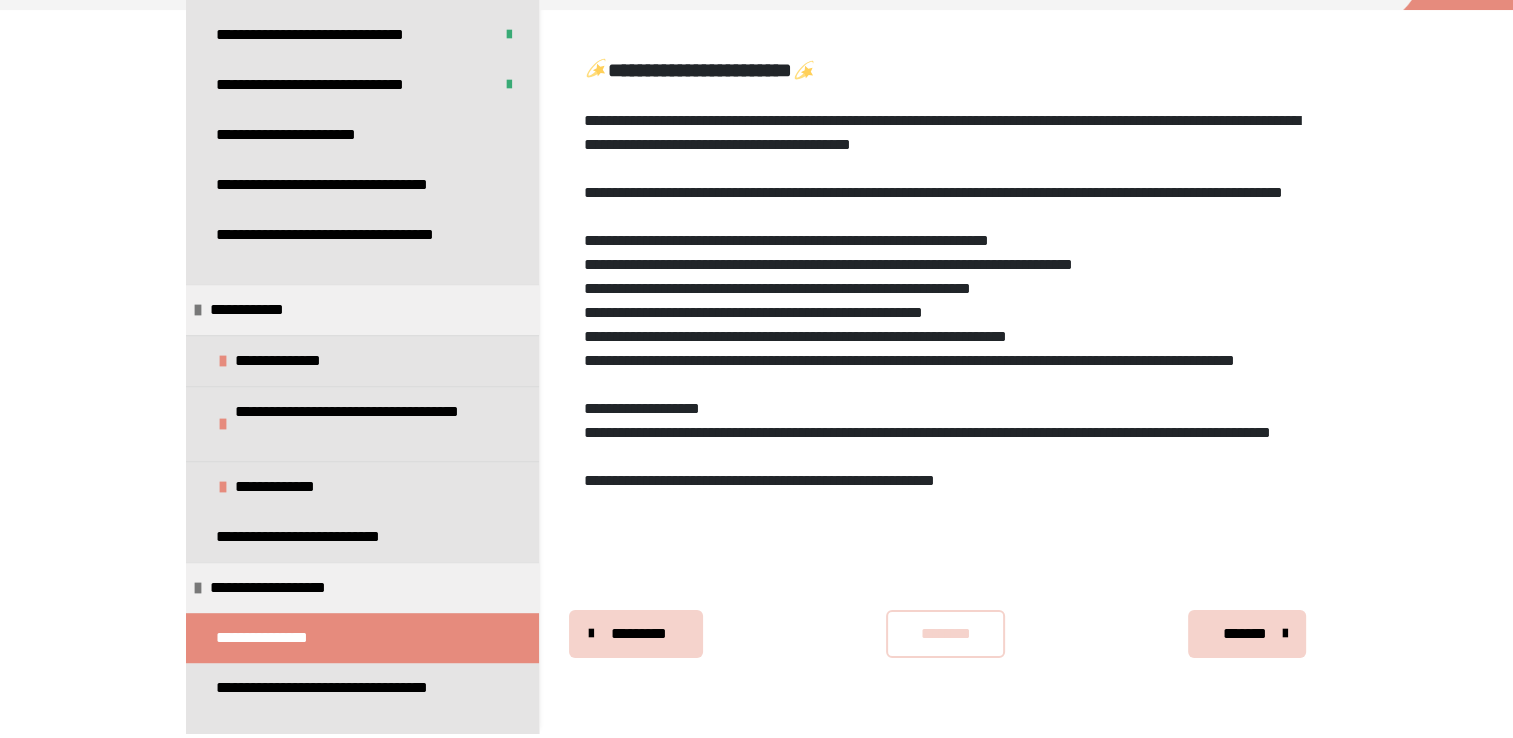 scroll, scrollTop: 228, scrollLeft: 0, axis: vertical 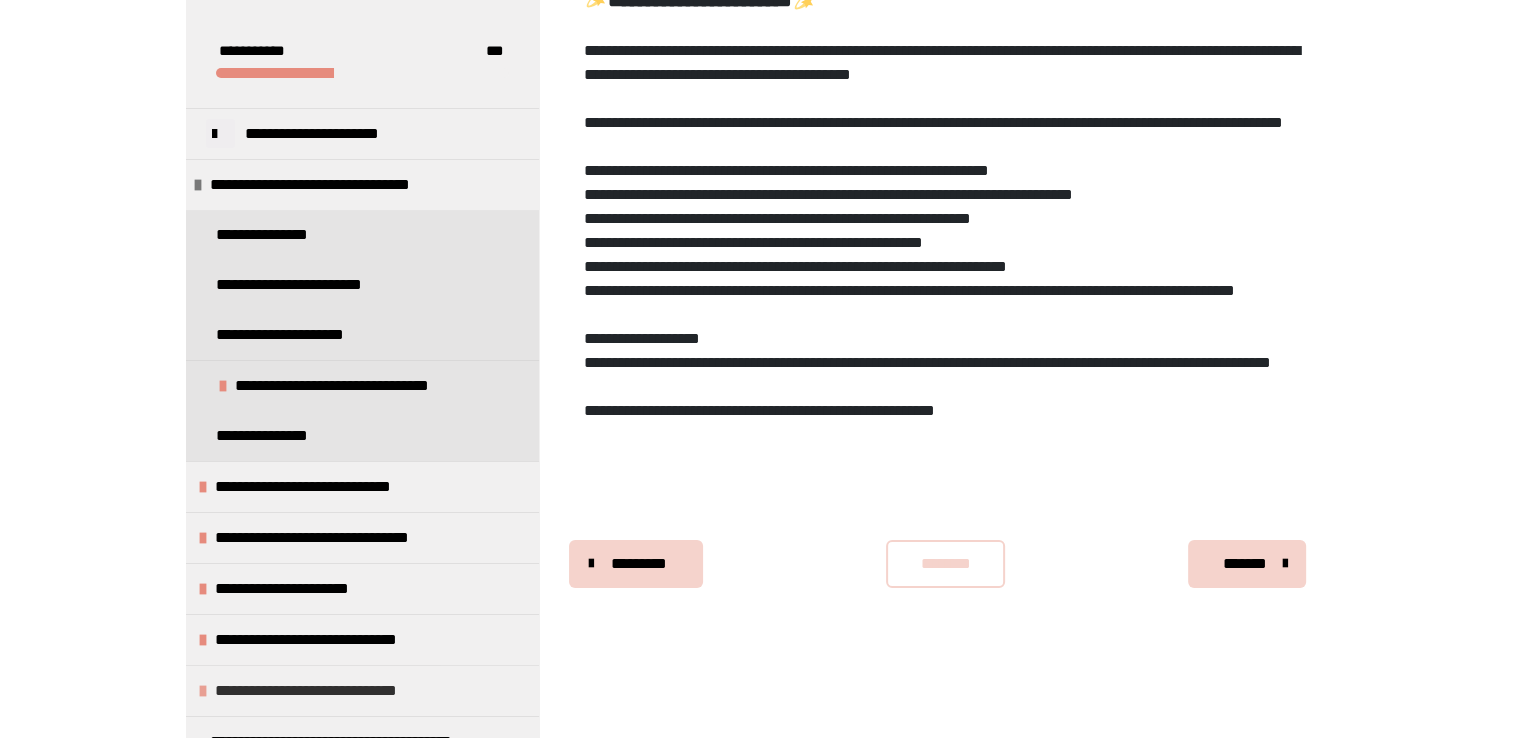 click on "**********" at bounding box center [318, 691] 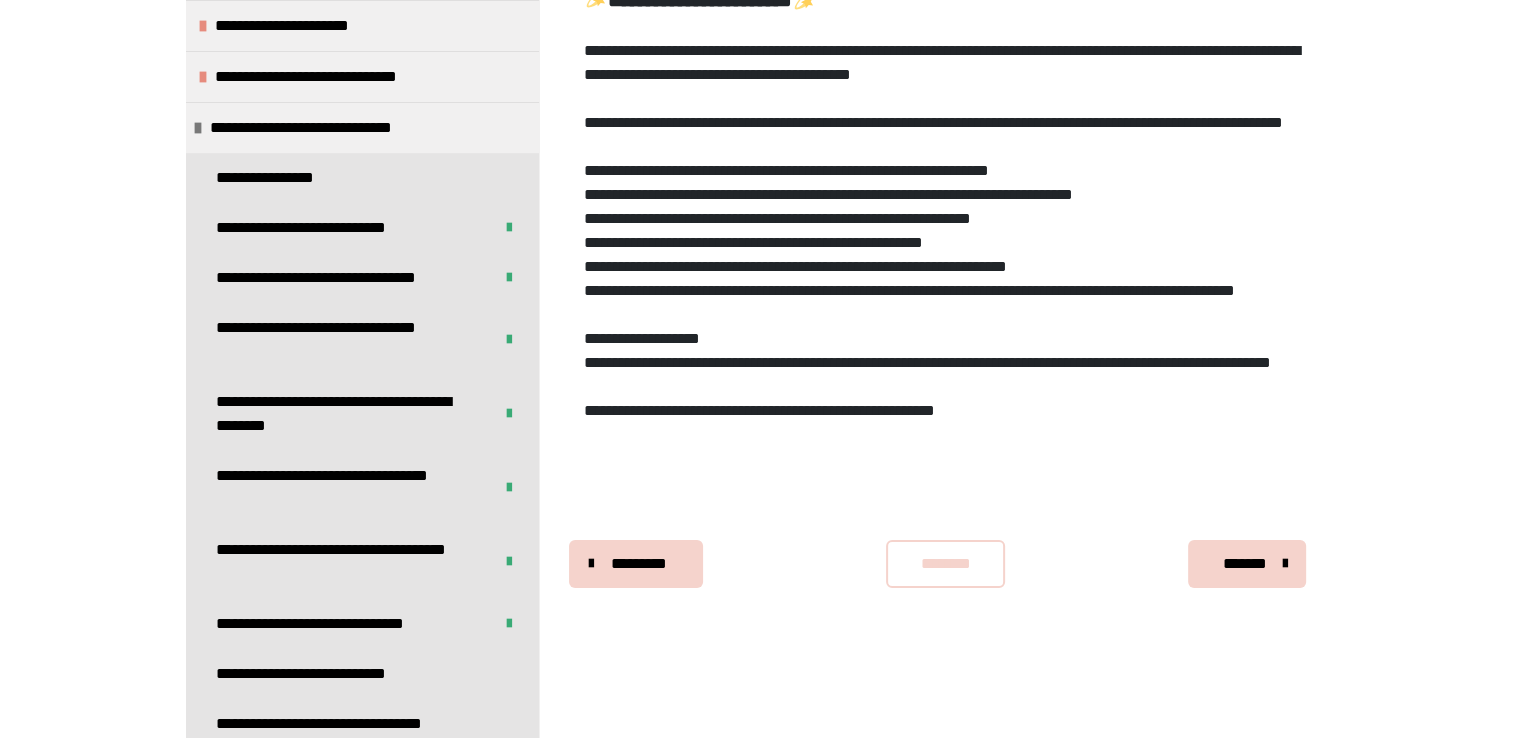 scroll, scrollTop: 731, scrollLeft: 0, axis: vertical 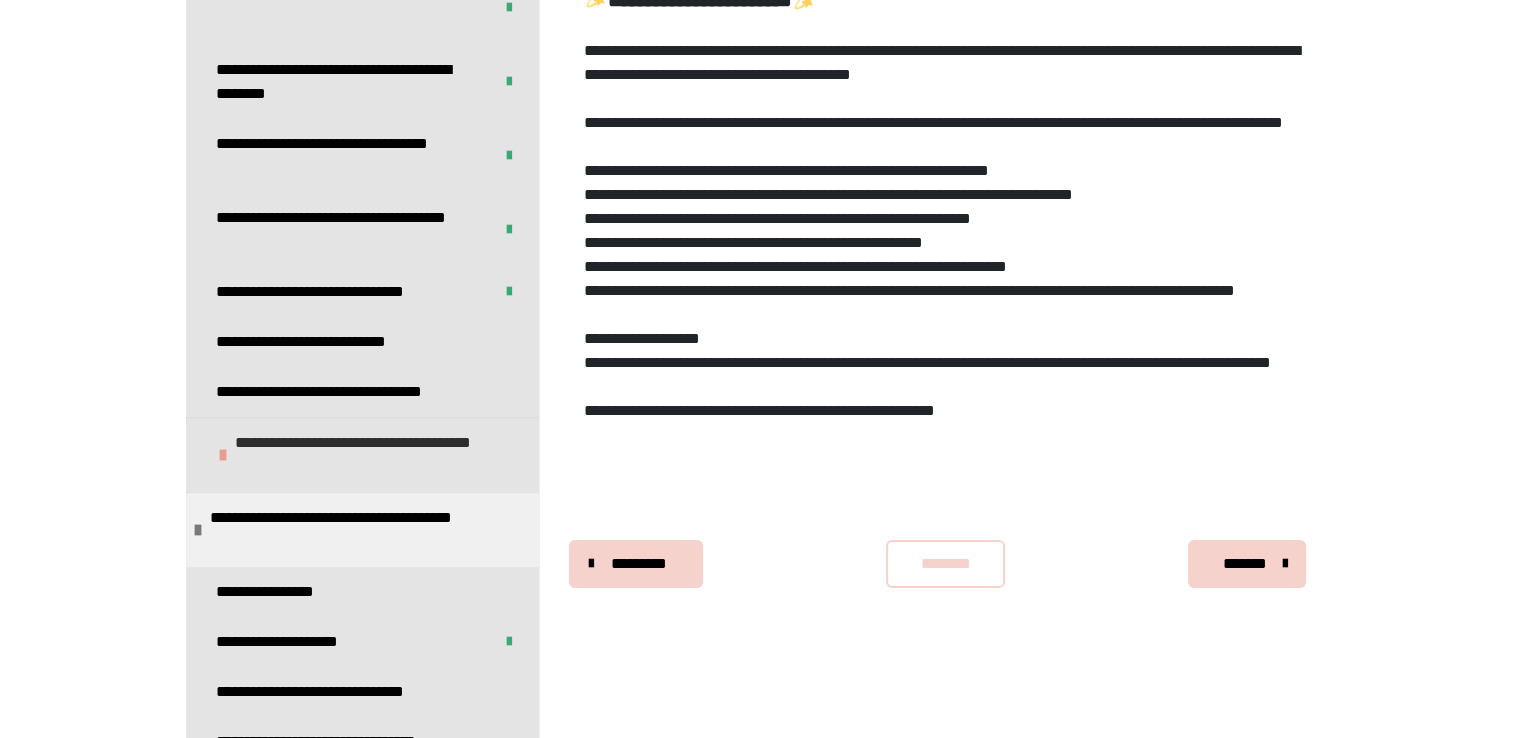 click on "**********" at bounding box center (374, 455) 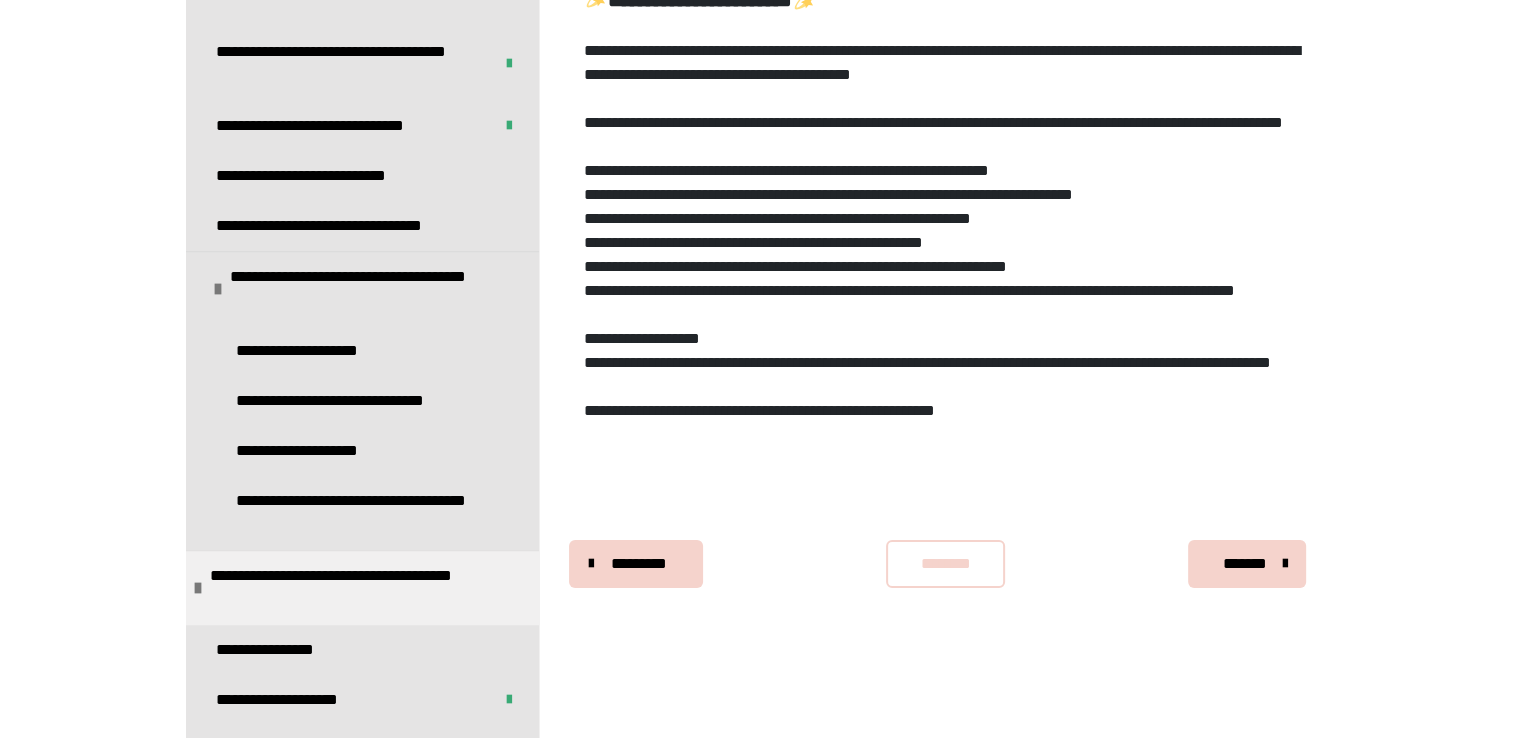 scroll, scrollTop: 1064, scrollLeft: 0, axis: vertical 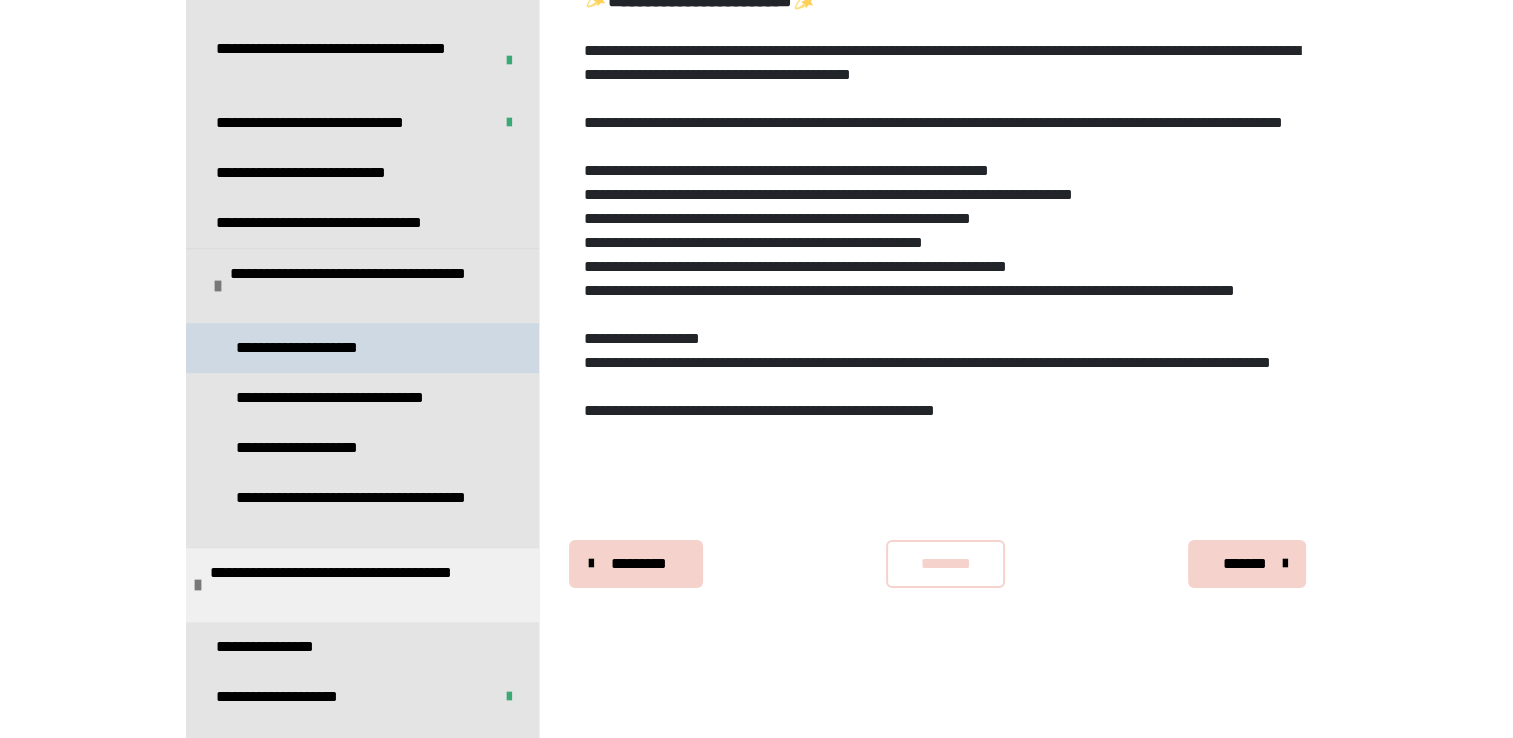 click on "**********" at bounding box center (362, 348) 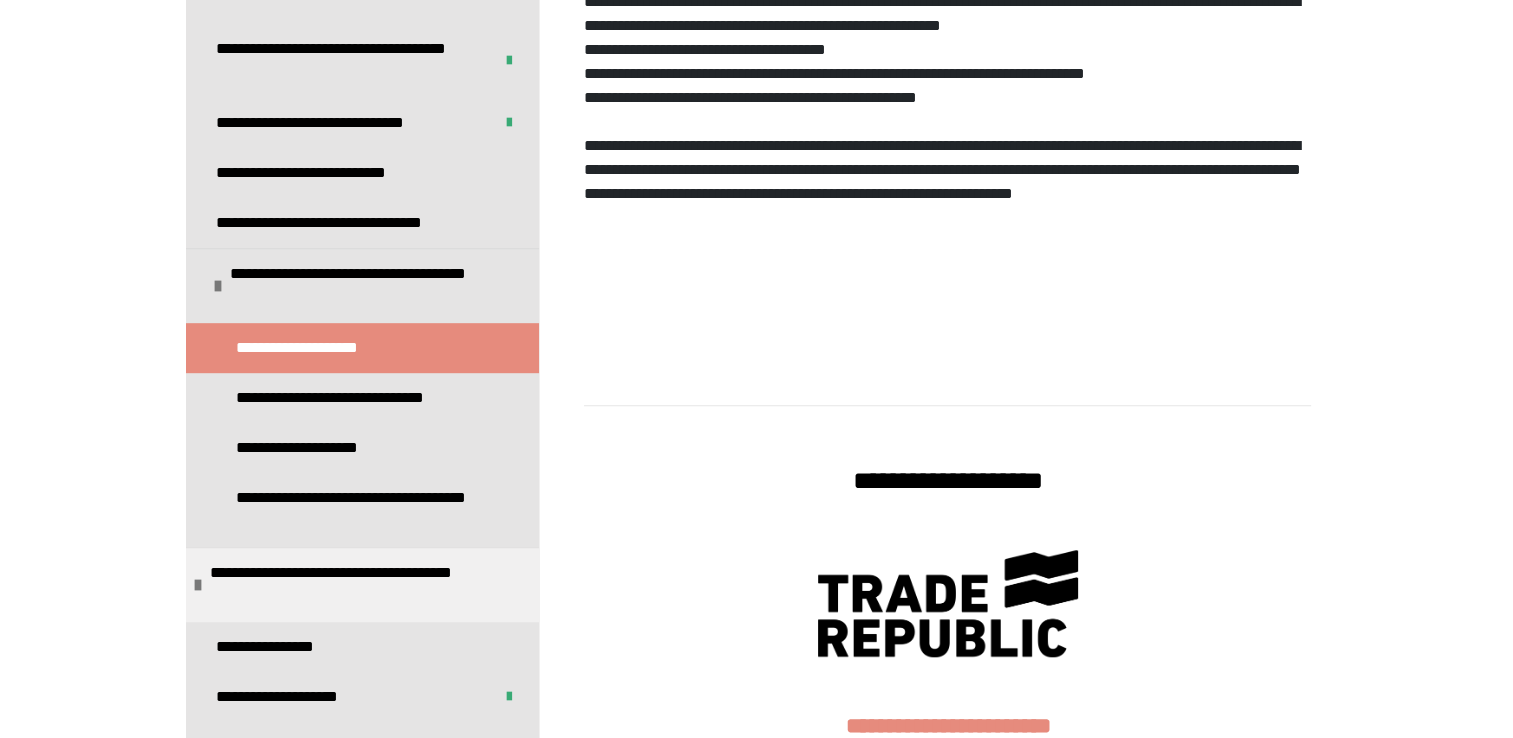 scroll, scrollTop: 2030, scrollLeft: 0, axis: vertical 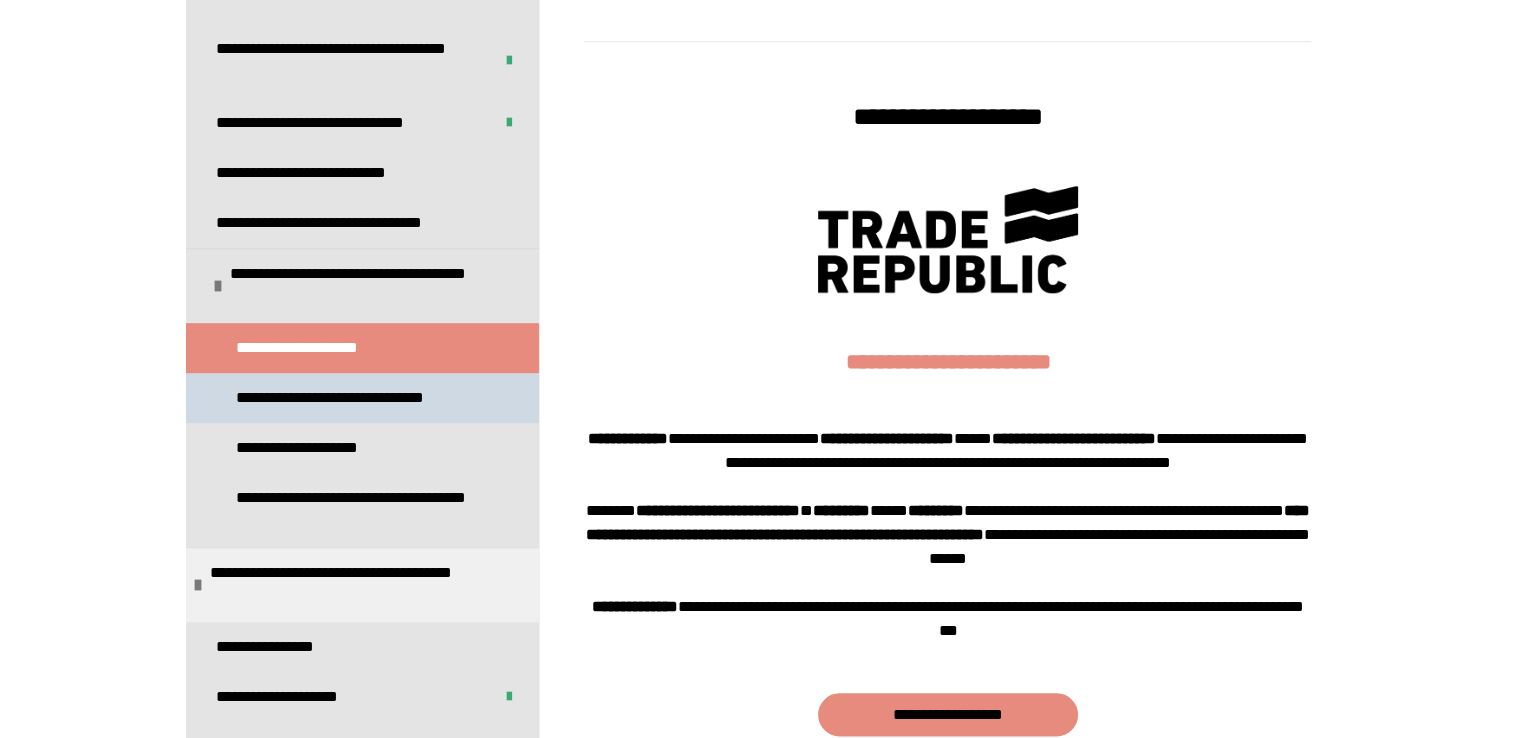 click on "**********" at bounding box center (350, 398) 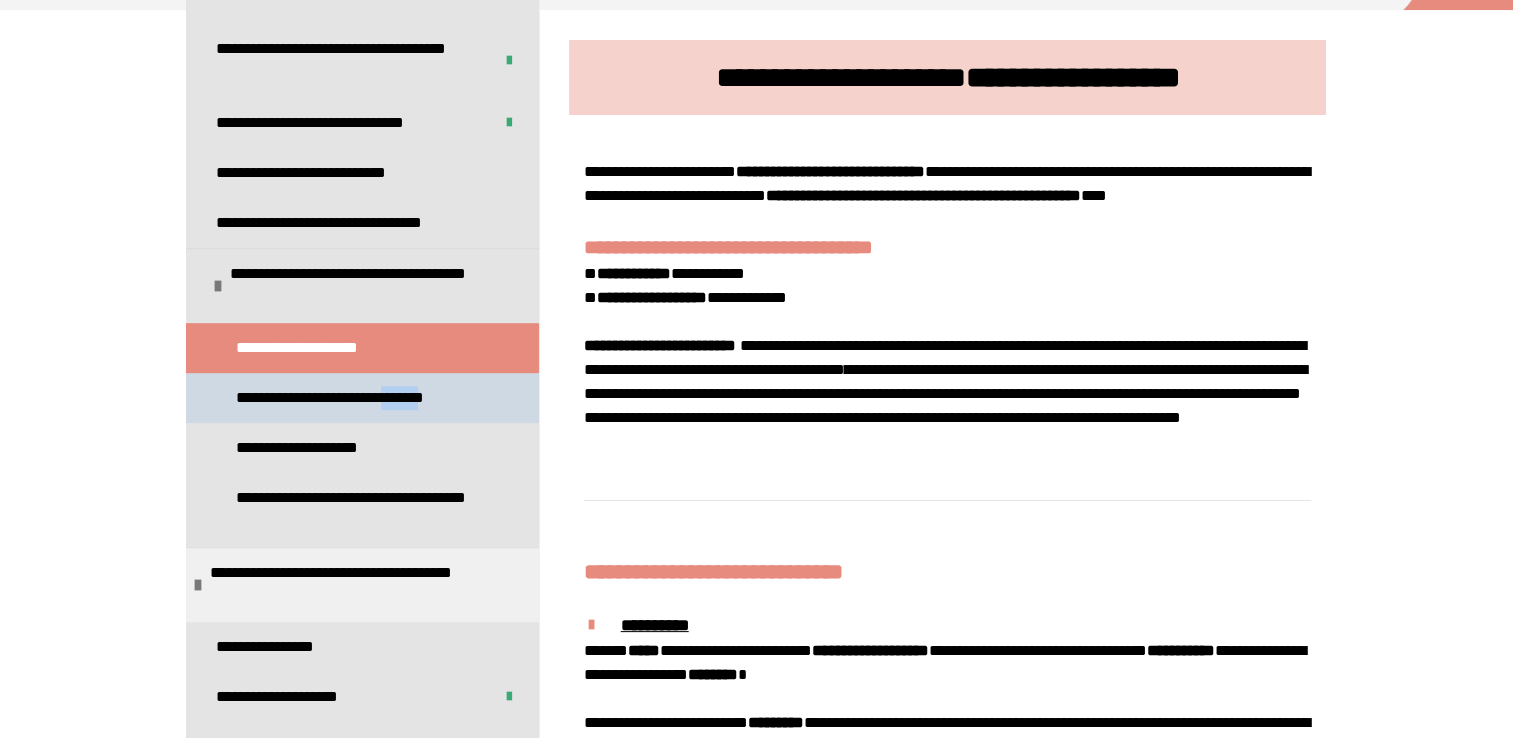 click on "**********" at bounding box center [350, 398] 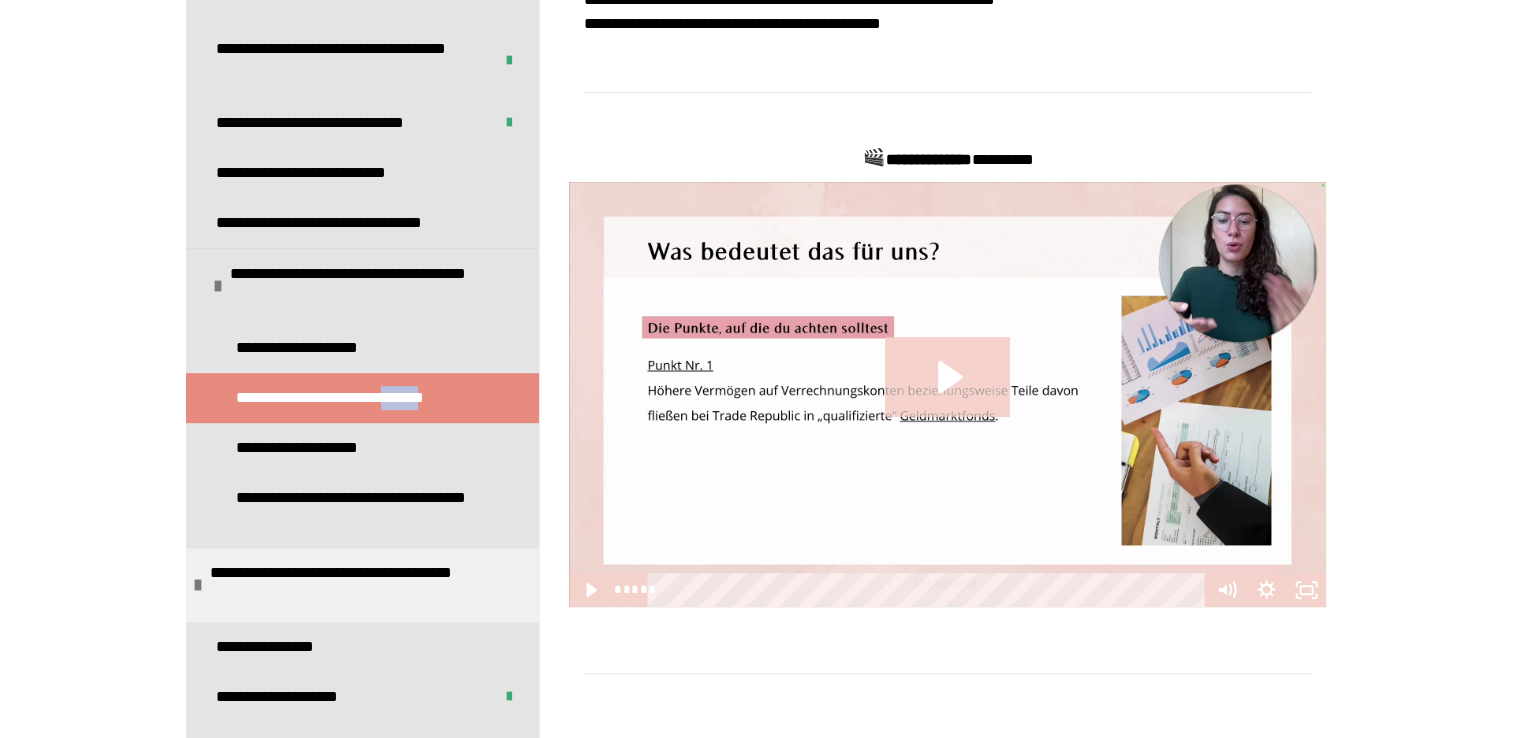 scroll, scrollTop: 582, scrollLeft: 0, axis: vertical 